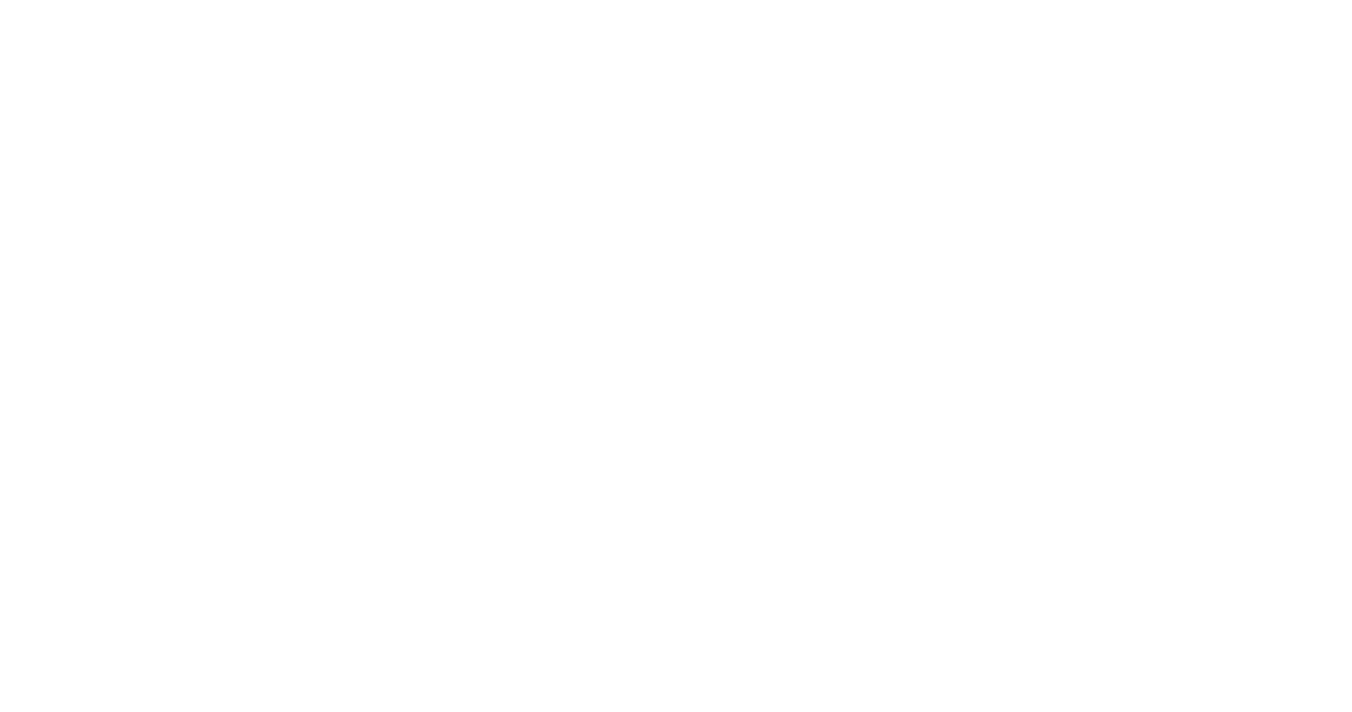 scroll, scrollTop: 0, scrollLeft: 0, axis: both 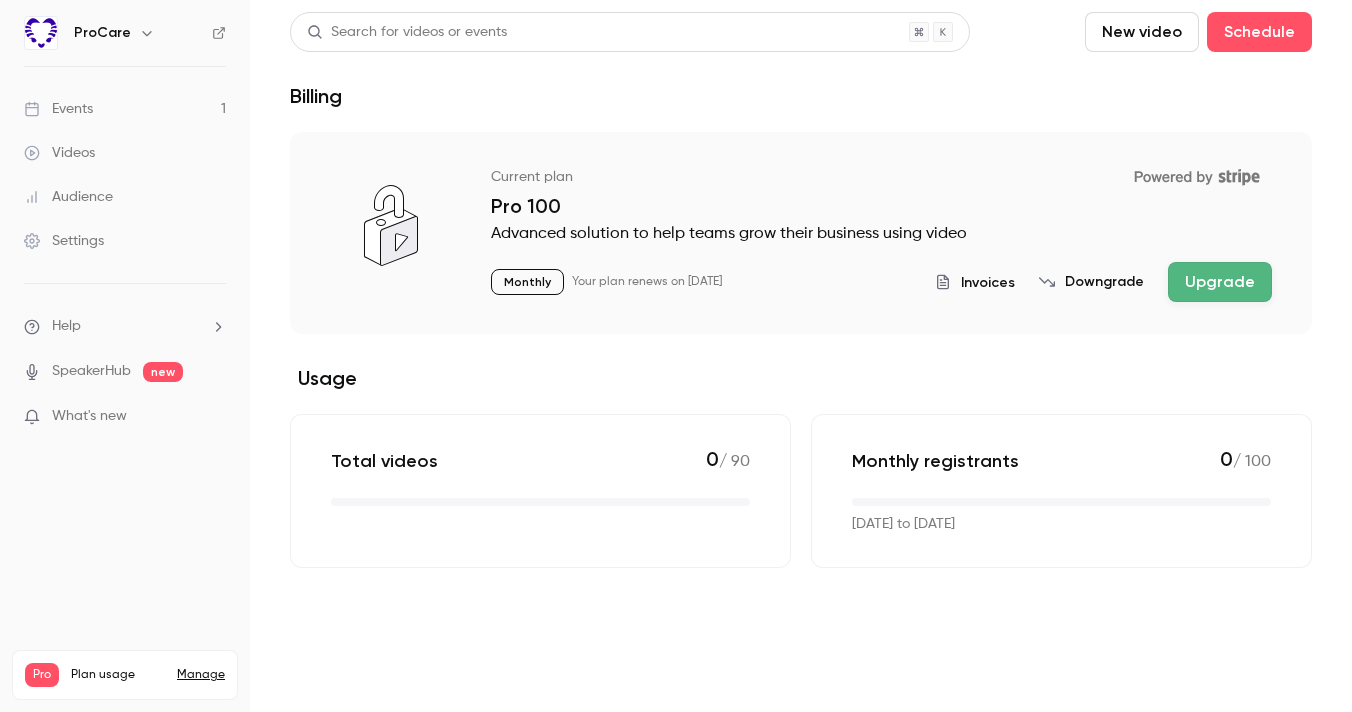 click on "Events 1" at bounding box center (125, 109) 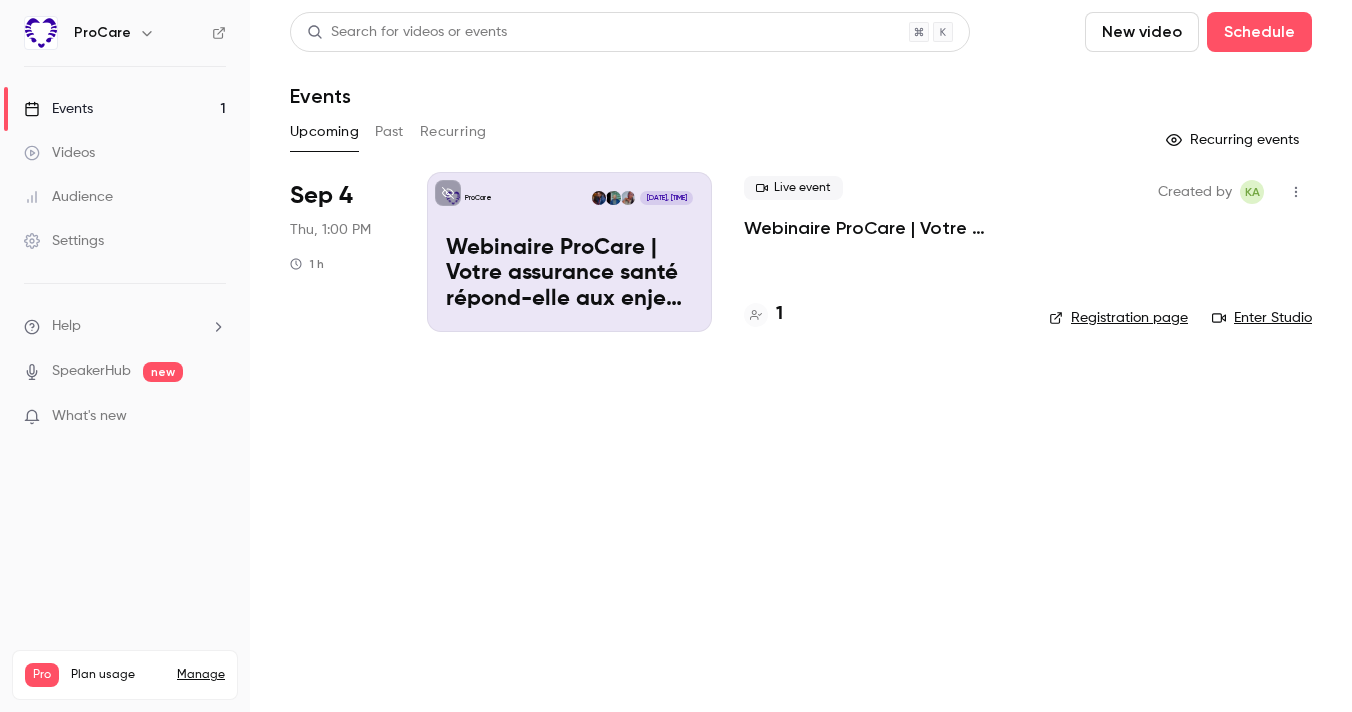 click on "Webinaire ProCare | Votre assurance santé répond-elle aux enjeux RH ?" at bounding box center [569, 274] 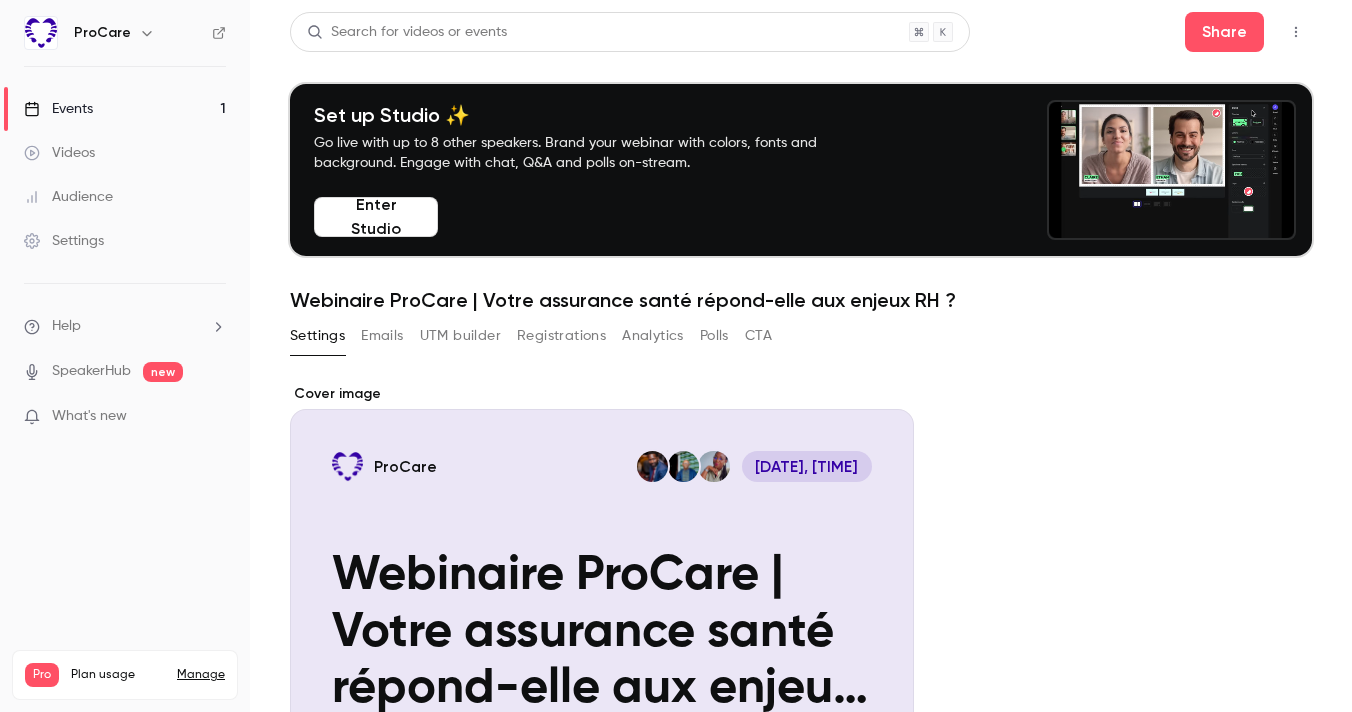 click on "Enter Studio" at bounding box center (376, 217) 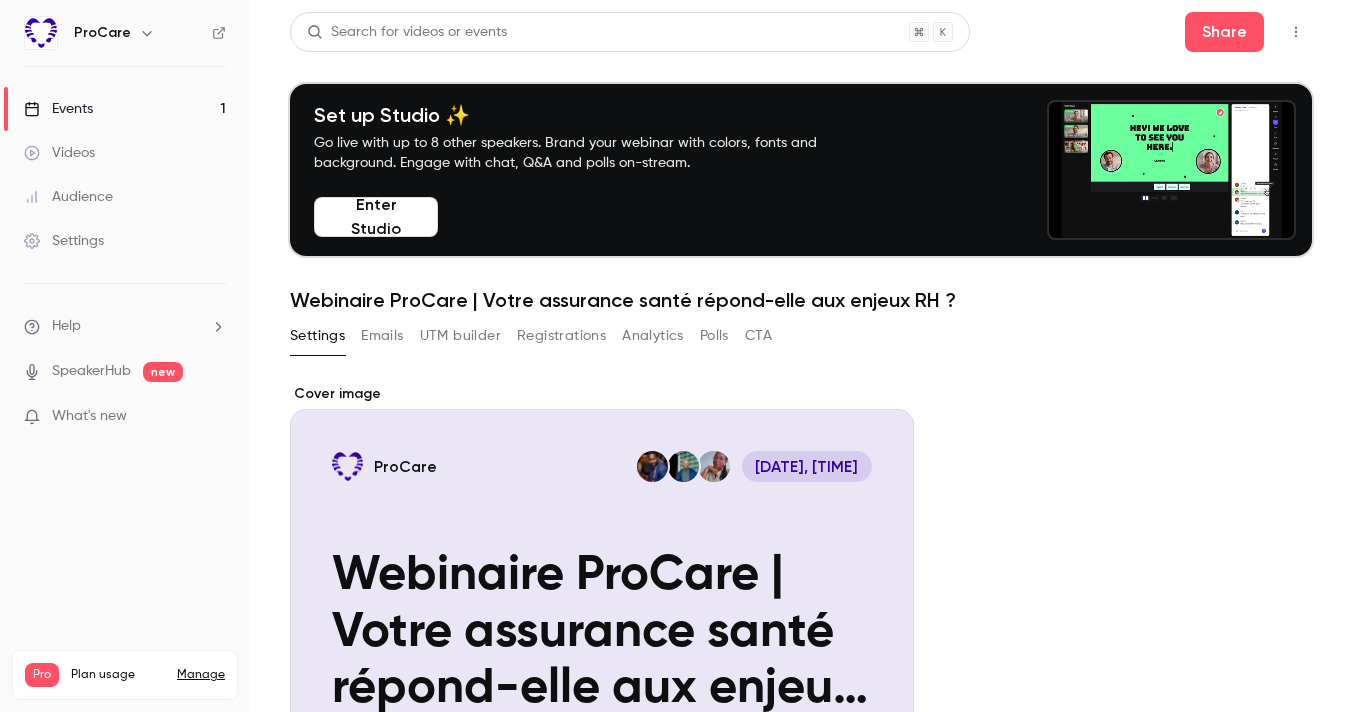 click on "Events" at bounding box center [58, 109] 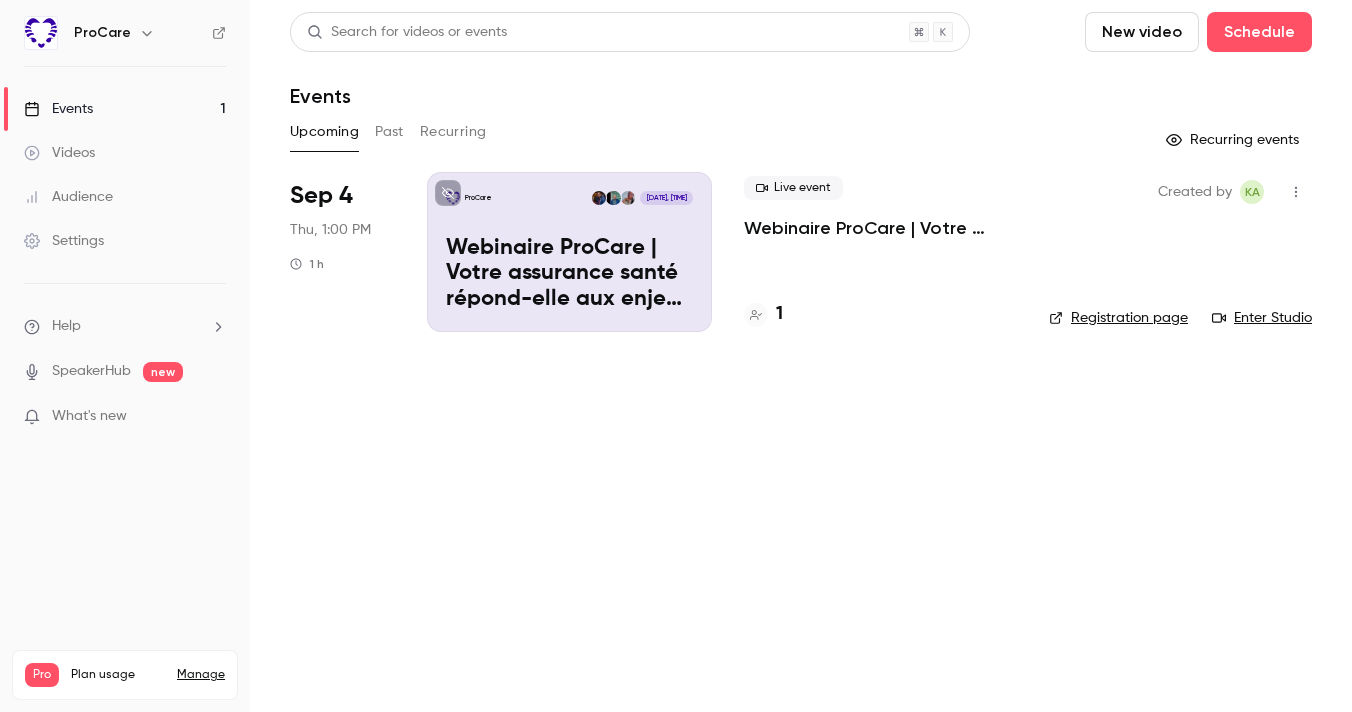 click on "Settings" at bounding box center [64, 241] 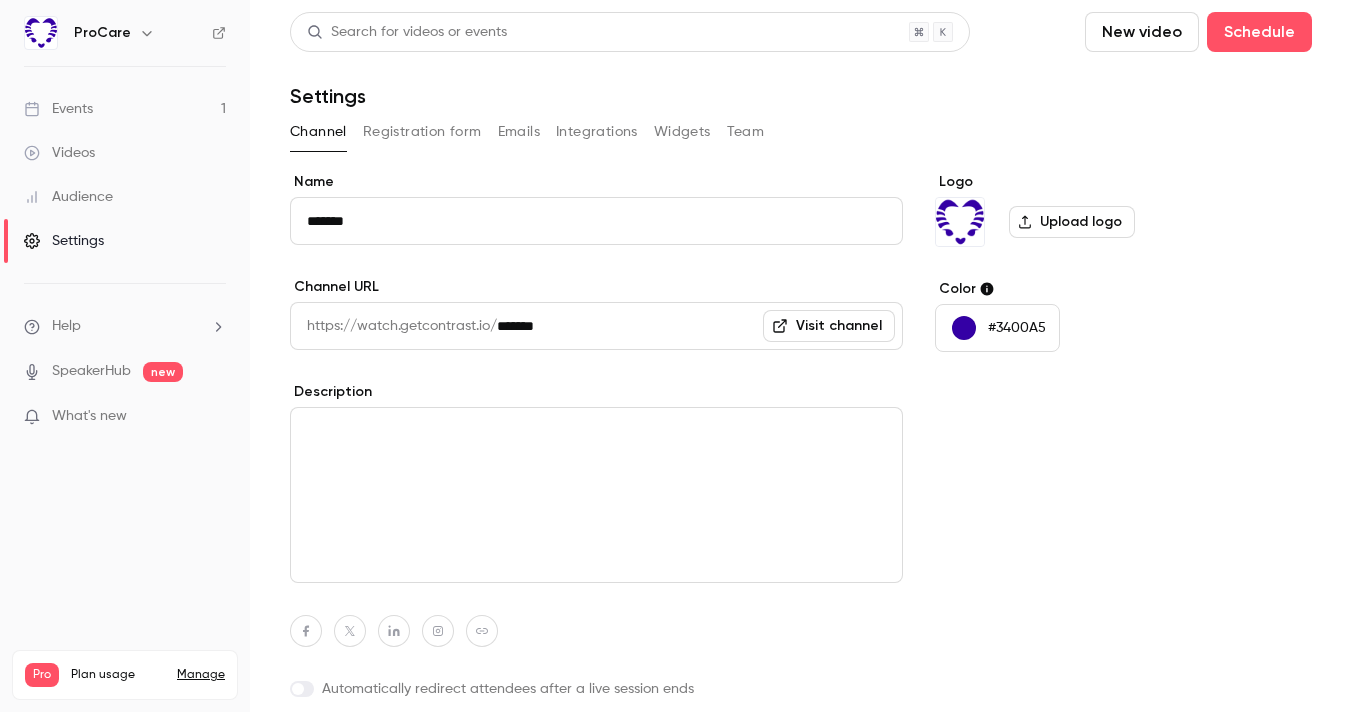 click on "Team" at bounding box center (746, 132) 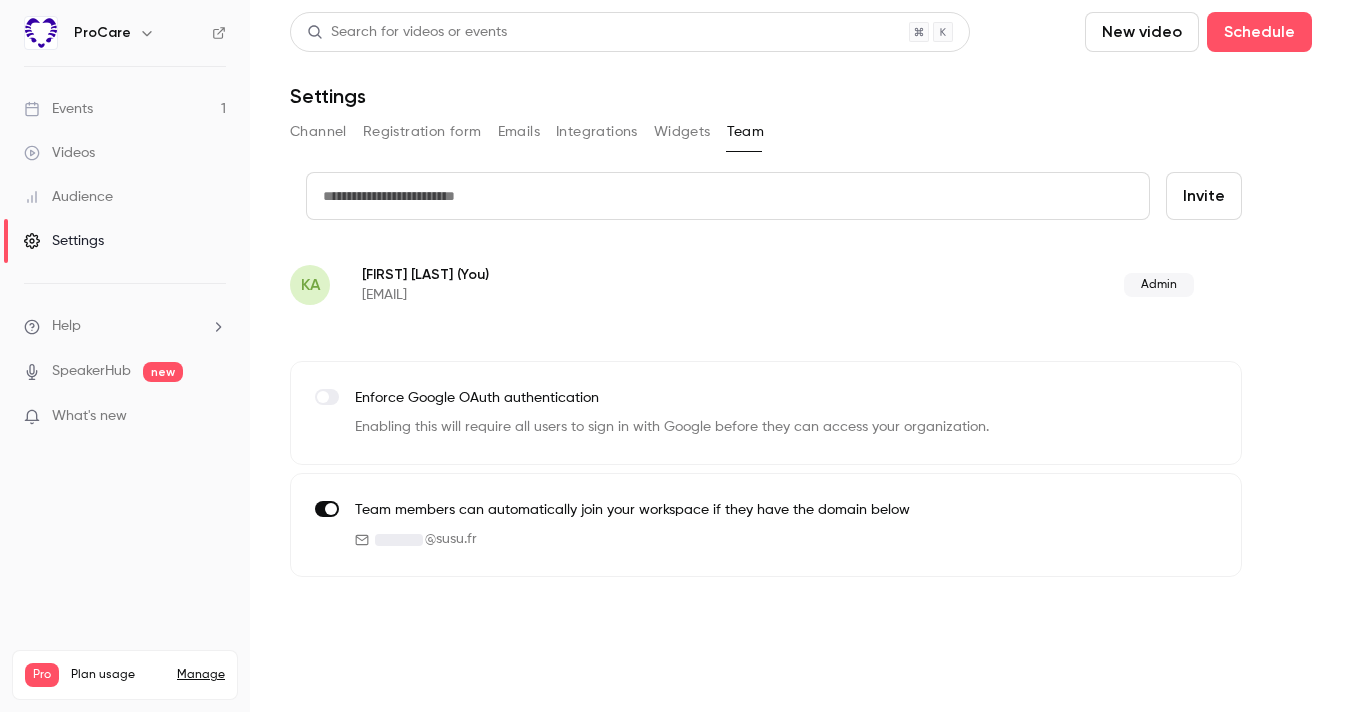 click at bounding box center (399, 540) 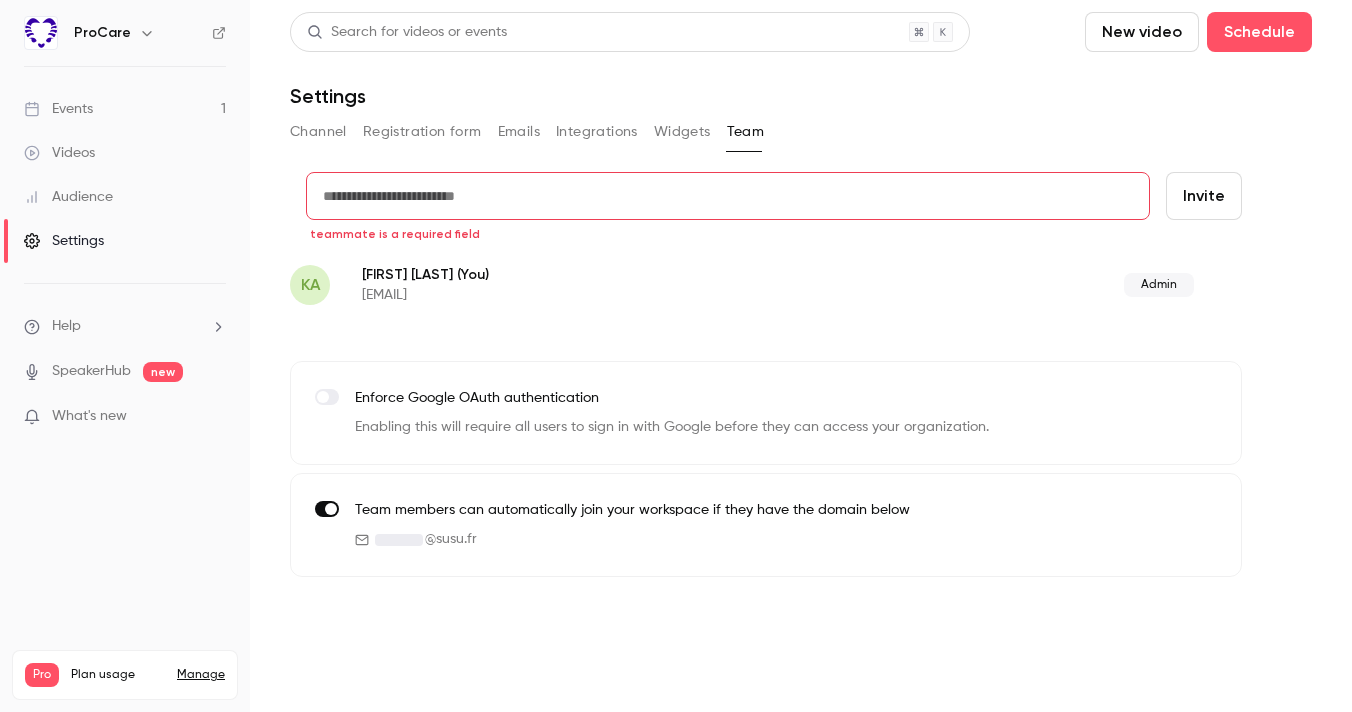 click at bounding box center (728, 196) 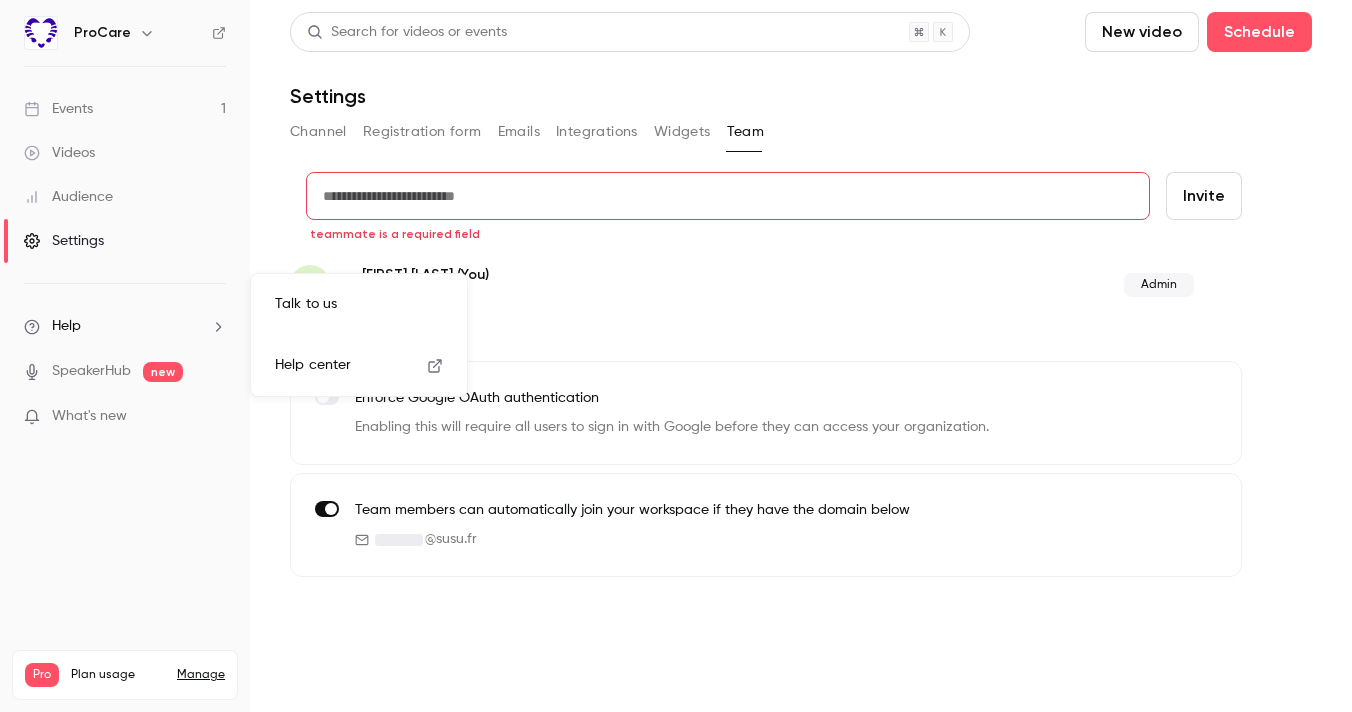 click on "Help center" at bounding box center (313, 365) 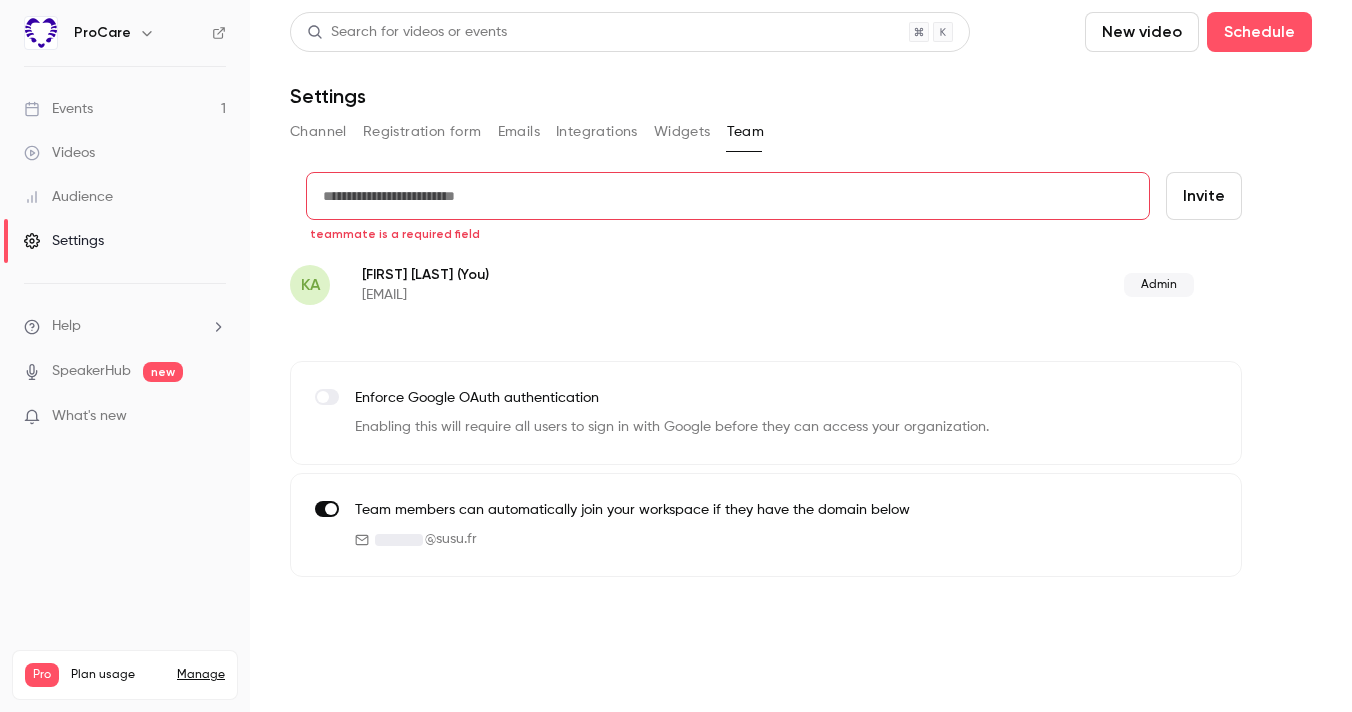 click on "Search for videos or events New video Schedule Settings Channel Registration form Emails Integrations Widgets Team credit card teammate is a required field Invite KA [FIRST] [LAST]   (You) [EMAIL] Admin Enforce Google OAuth authentication Enabling this will require all users to sign in with Google before they can access your organization. Team members can automatically join your workspace if they have the domain below @example.fr" at bounding box center [801, 294] 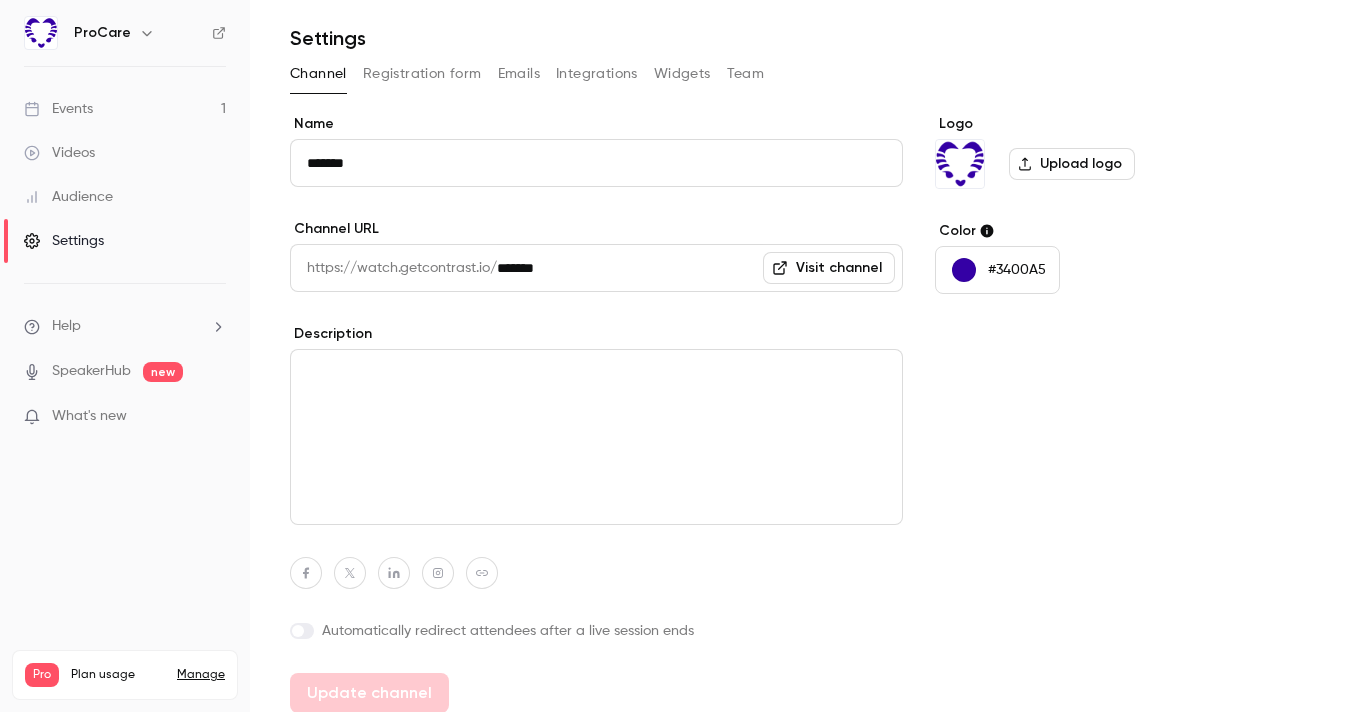 scroll, scrollTop: 0, scrollLeft: 0, axis: both 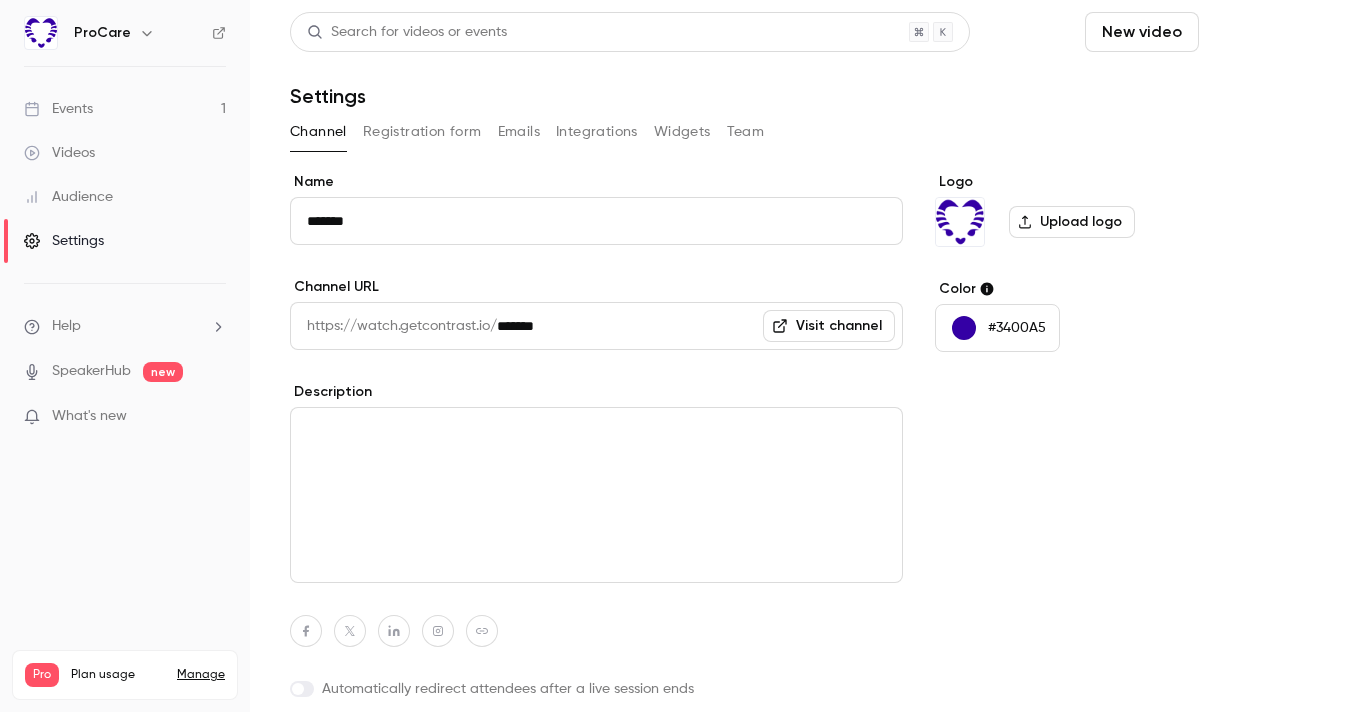 click on "Schedule" at bounding box center [1259, 32] 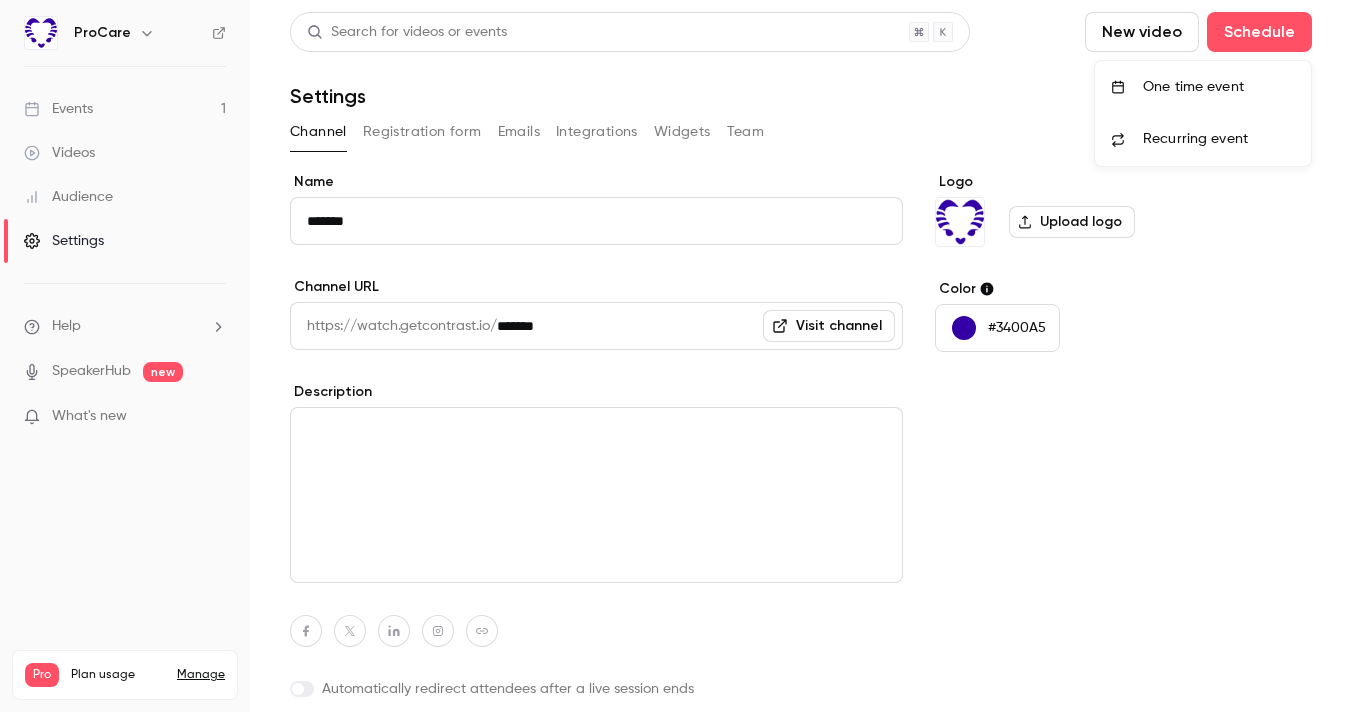 click at bounding box center [676, 356] 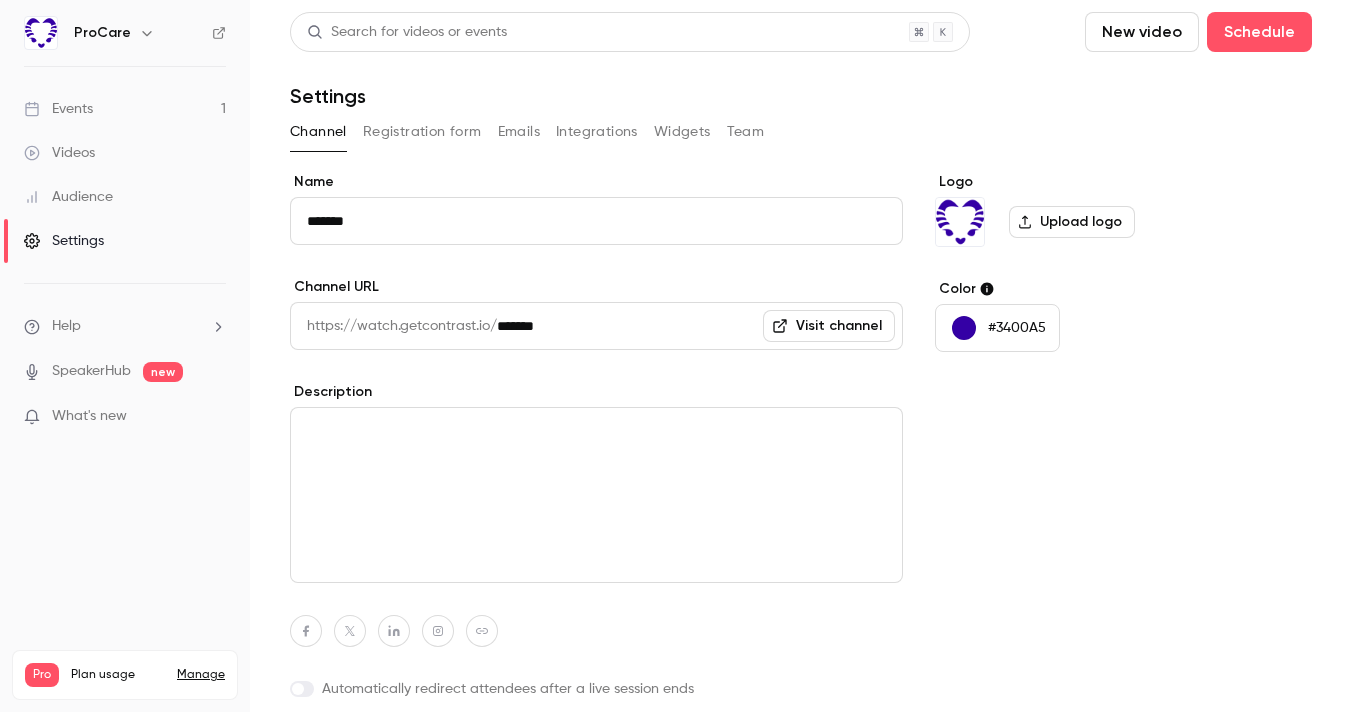 click on "Events 1" at bounding box center (125, 109) 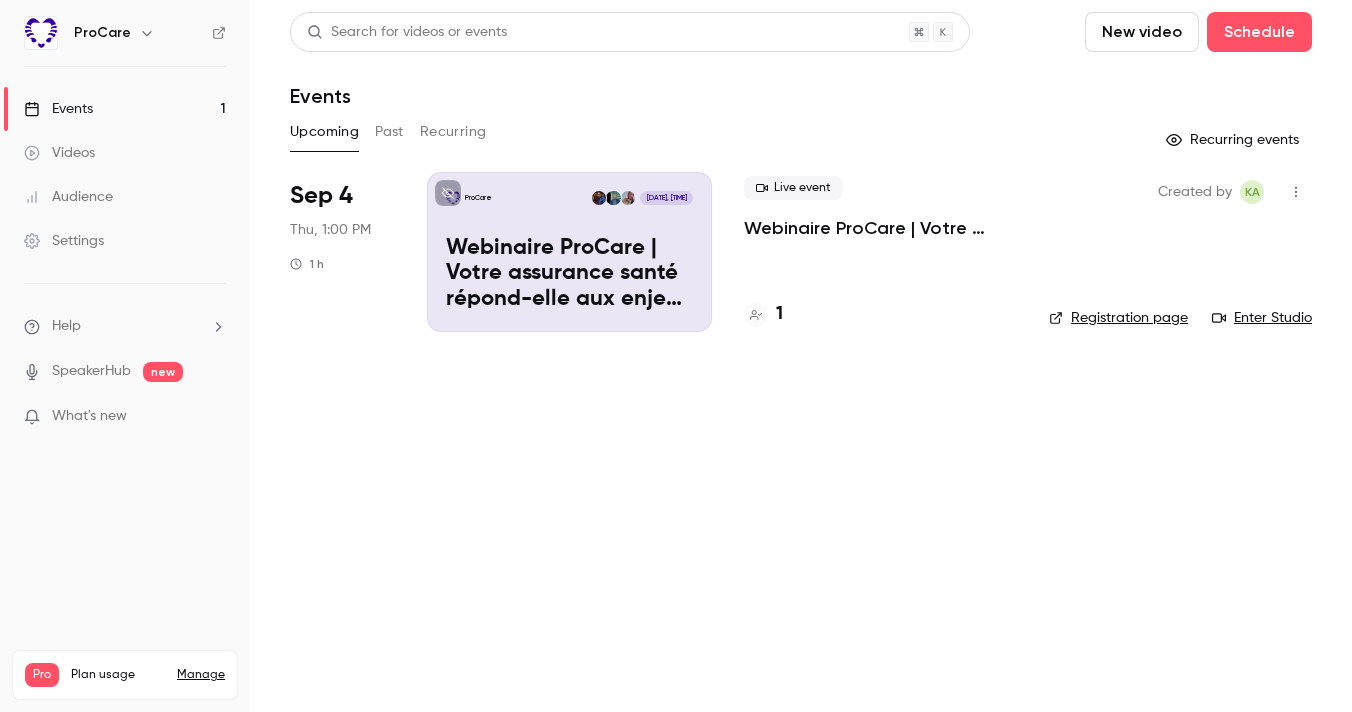 click on "ProCare [DATE], [TIME] Webinaire ProCare | Votre assurance santé répond-elle aux enjeux RH ?" at bounding box center [569, 252] 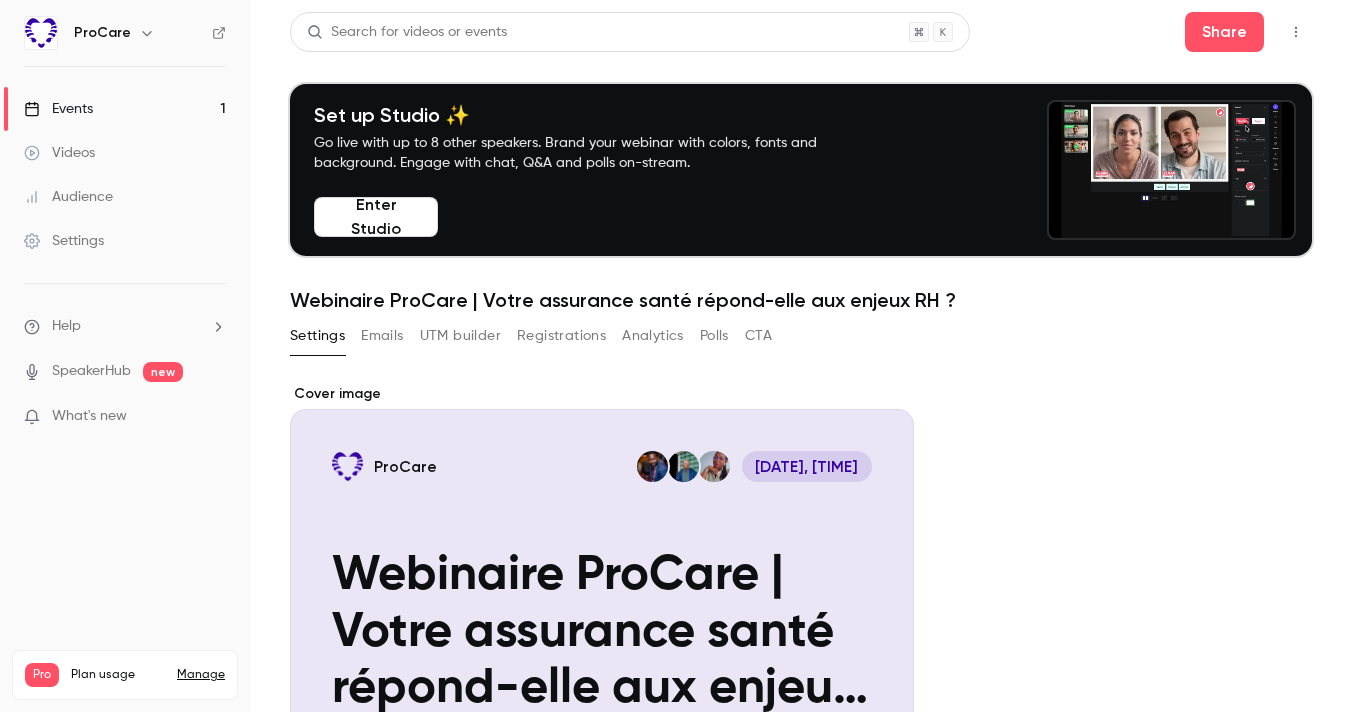 click on "Enter Studio Webinaire ProCare | Votre assurance santé répond-elle aux enjeux RH ? Settings Emails UTM builder Registrations Analytics Polls CTA About Webinaire ProCare | Votre assurance santé répond-elle aux enjeux RH ? 🧠 Chez Procare, on s’est posé la question. Pour de vrai.
Parce qu’aujourd’hui, être RH, c’est bien plus que gérer des contrats.
👉🏽 C’est prendre soin. Donner du sens. Garder les équipes engagées.
Et franchement, un contrat santé flou, lent et déconnecté…
ça ne colle plus avec ce que vivent les entreprises en 2025.
C’est pour ça qu’on a décidé de créer un vrai moment pour en parler.
💬 Pas de blabla. Juste du concret, du terrain, et des solutions humaines.
📅 Le [DATE] , on remet les choses à plat. Ensemble.
Show more Edit Event type Live SEP" at bounding box center (801, 356) 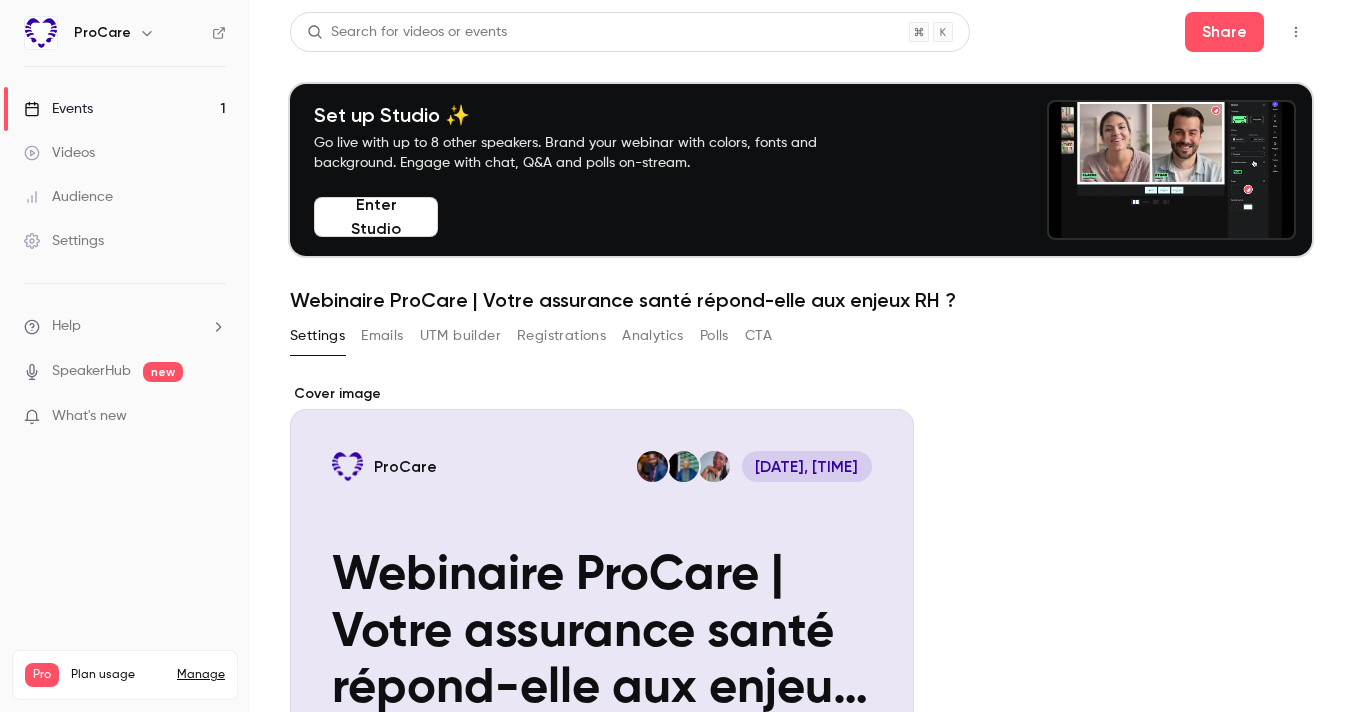 click 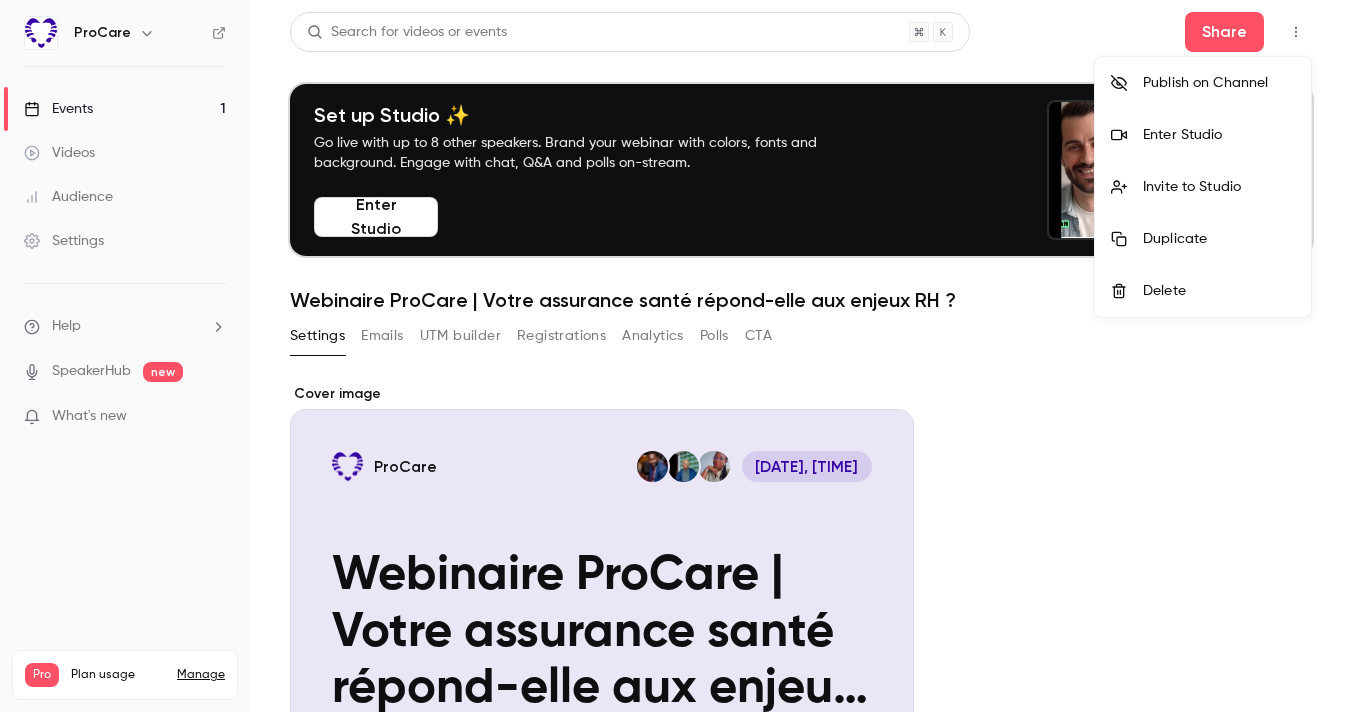 click at bounding box center [676, 356] 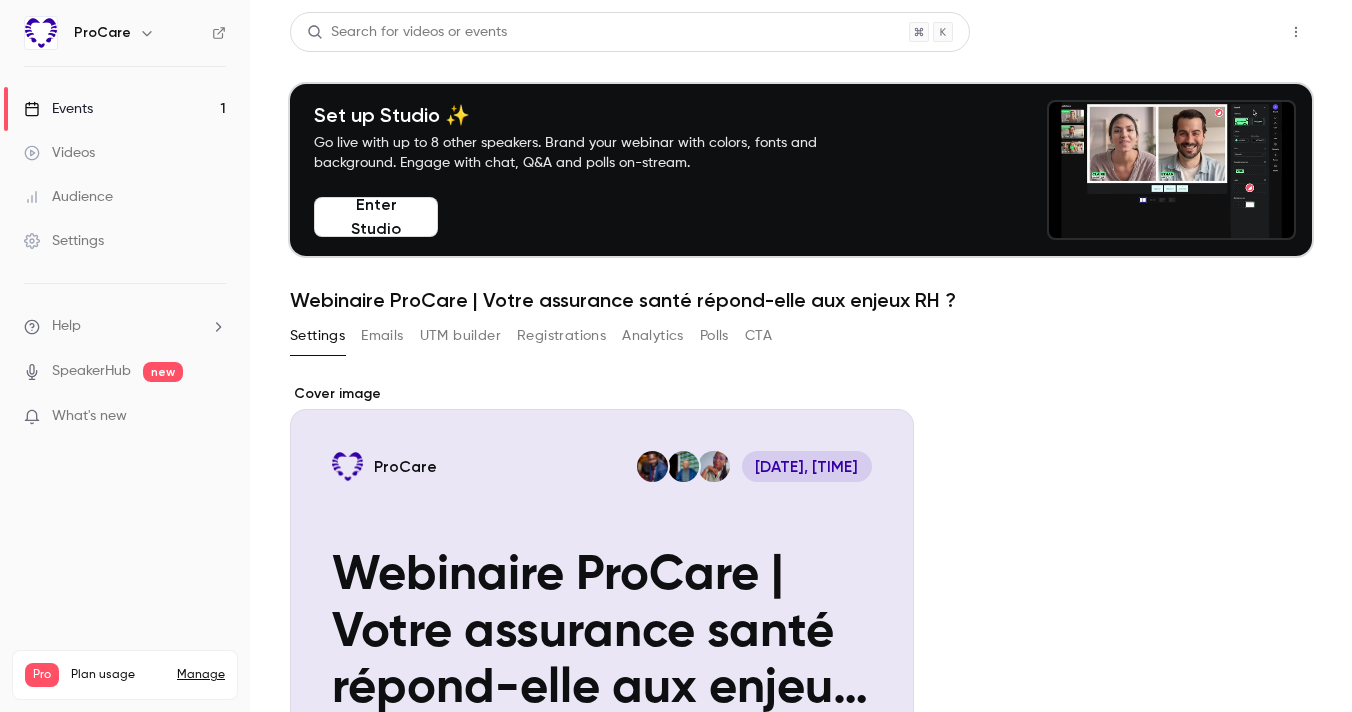 click on "Share" at bounding box center [1224, 32] 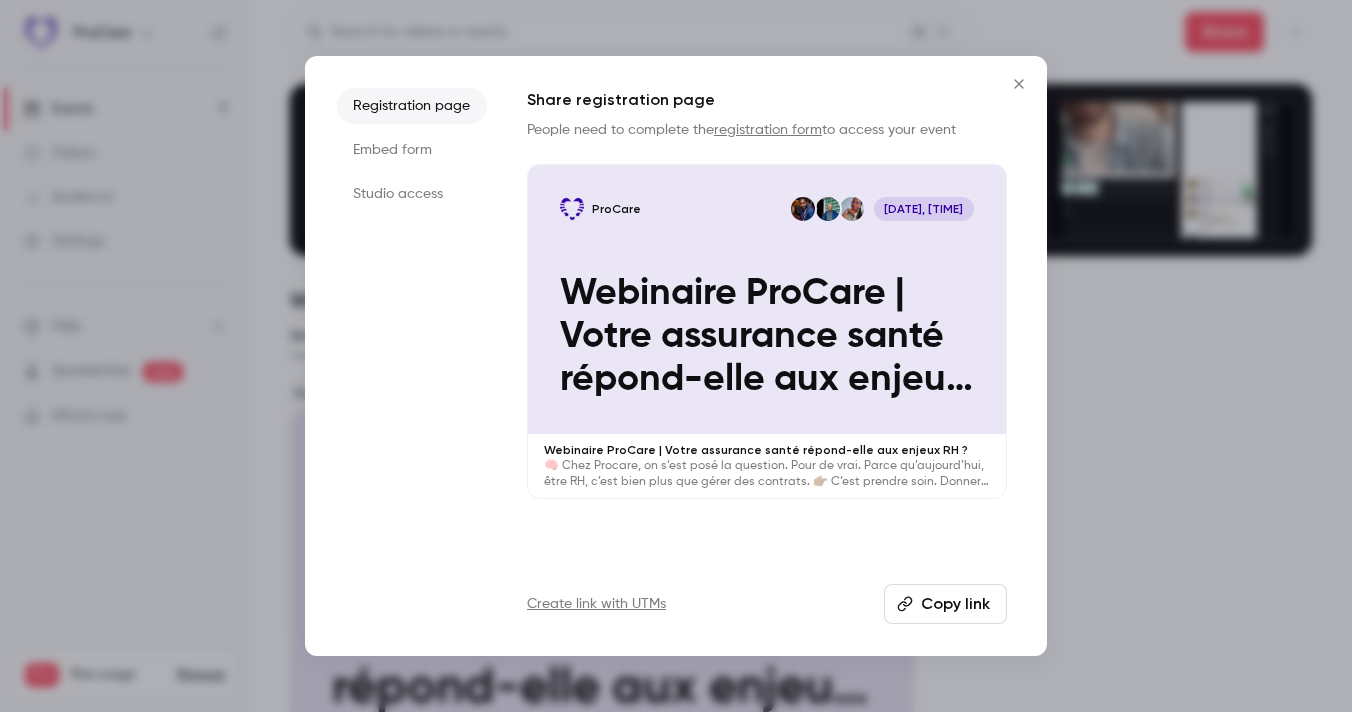 click on "Studio access" at bounding box center (412, 194) 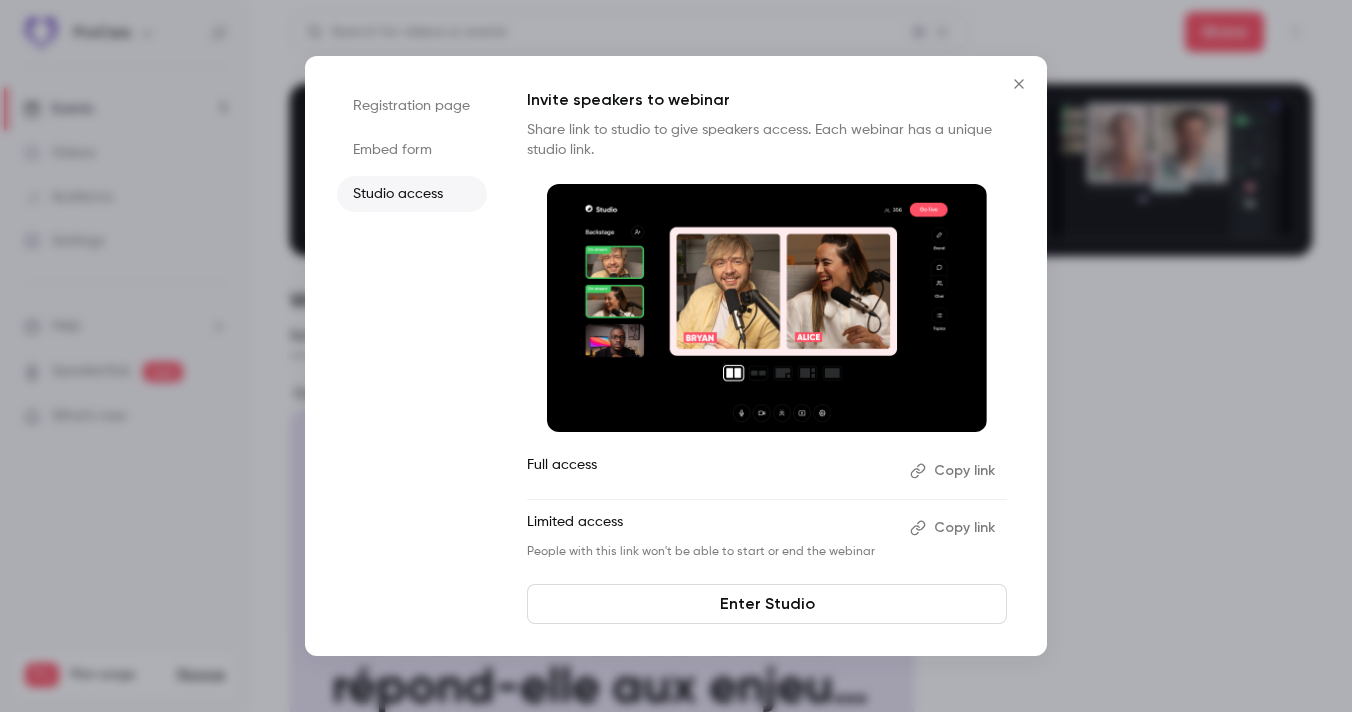 click 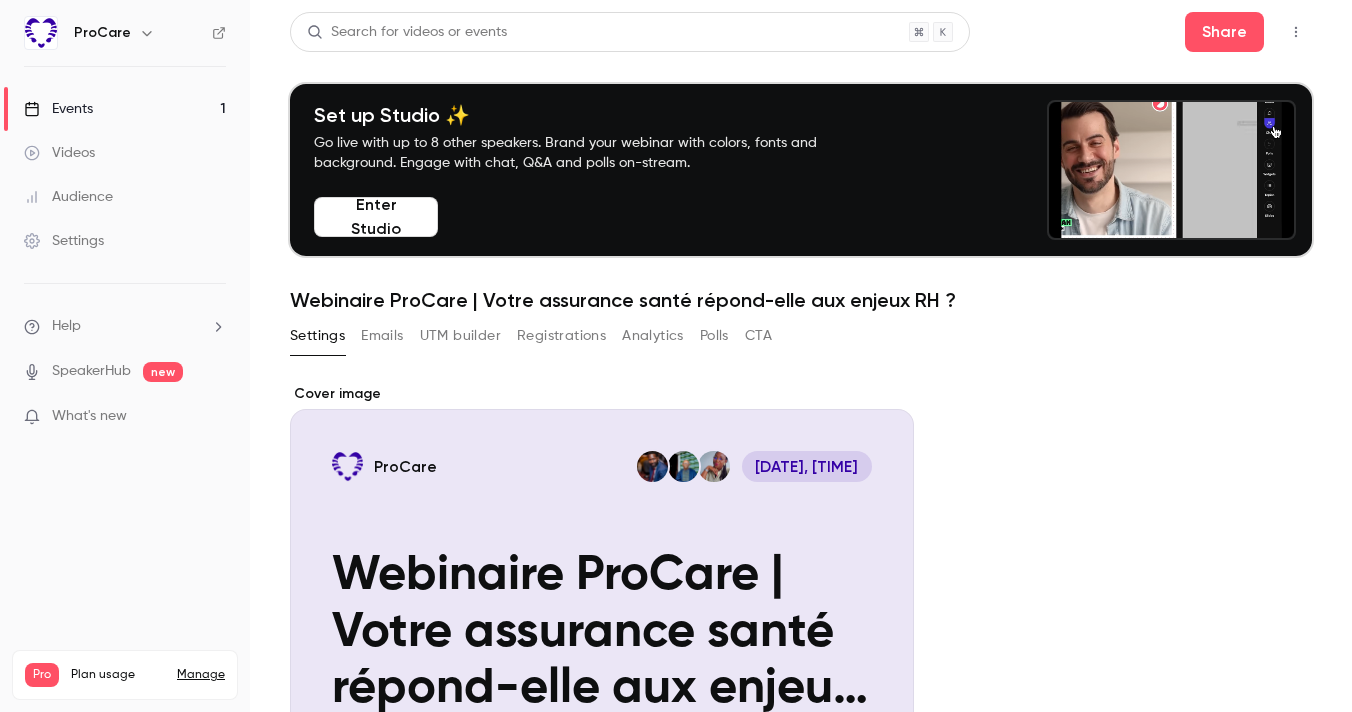 click 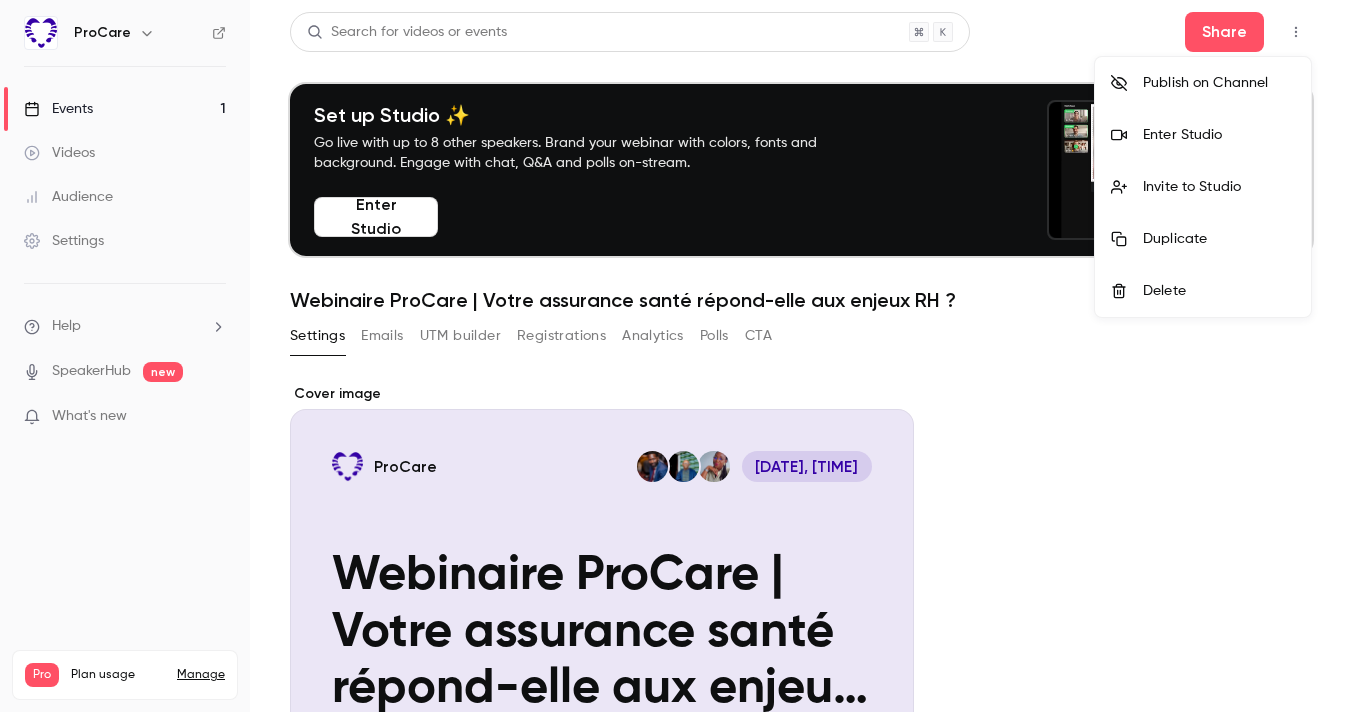 click on "Invite to Studio" at bounding box center [1219, 187] 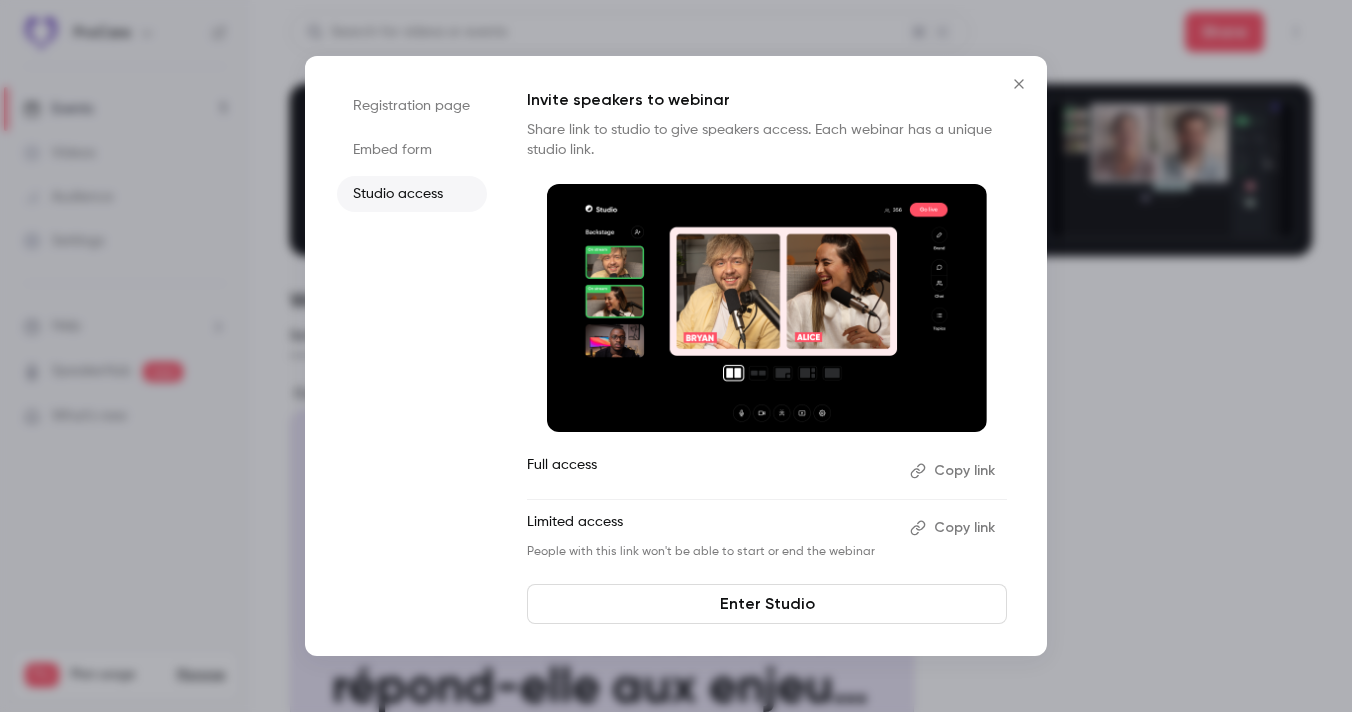 click on "Embed form" at bounding box center [412, 150] 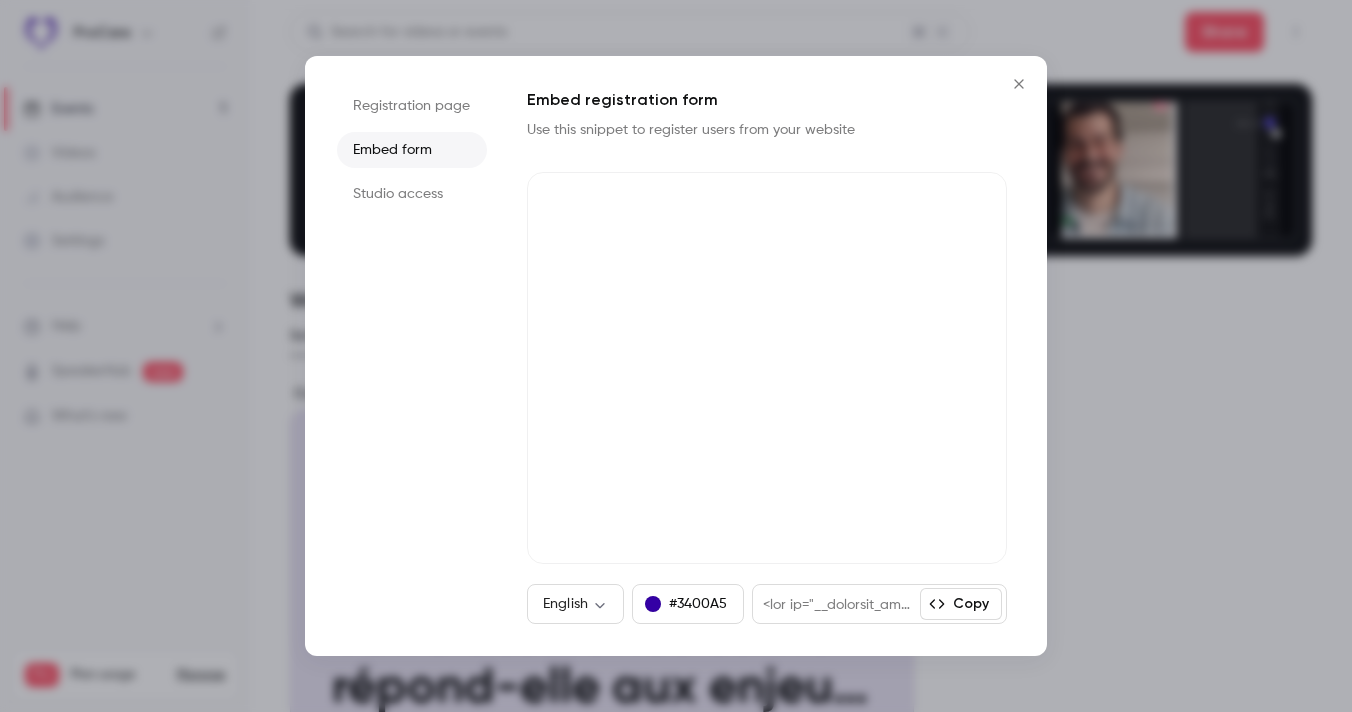 click 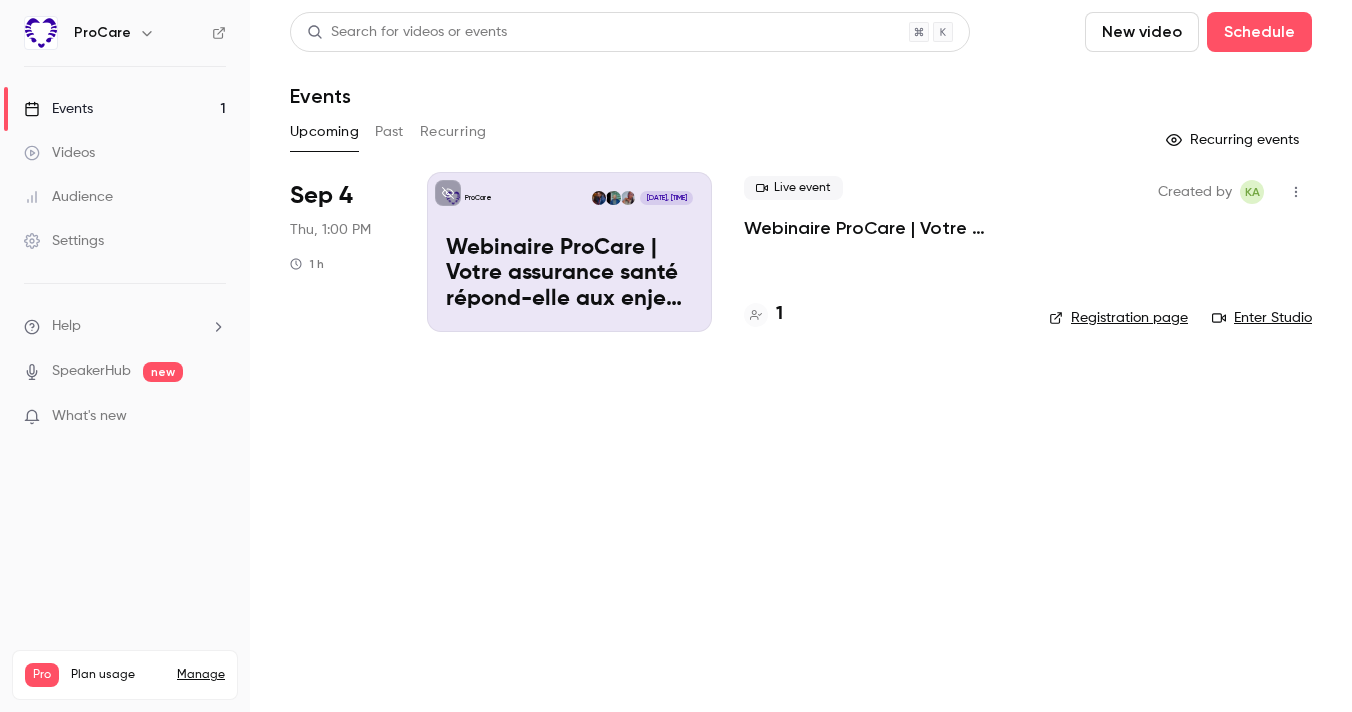 click on "Past" at bounding box center (389, 132) 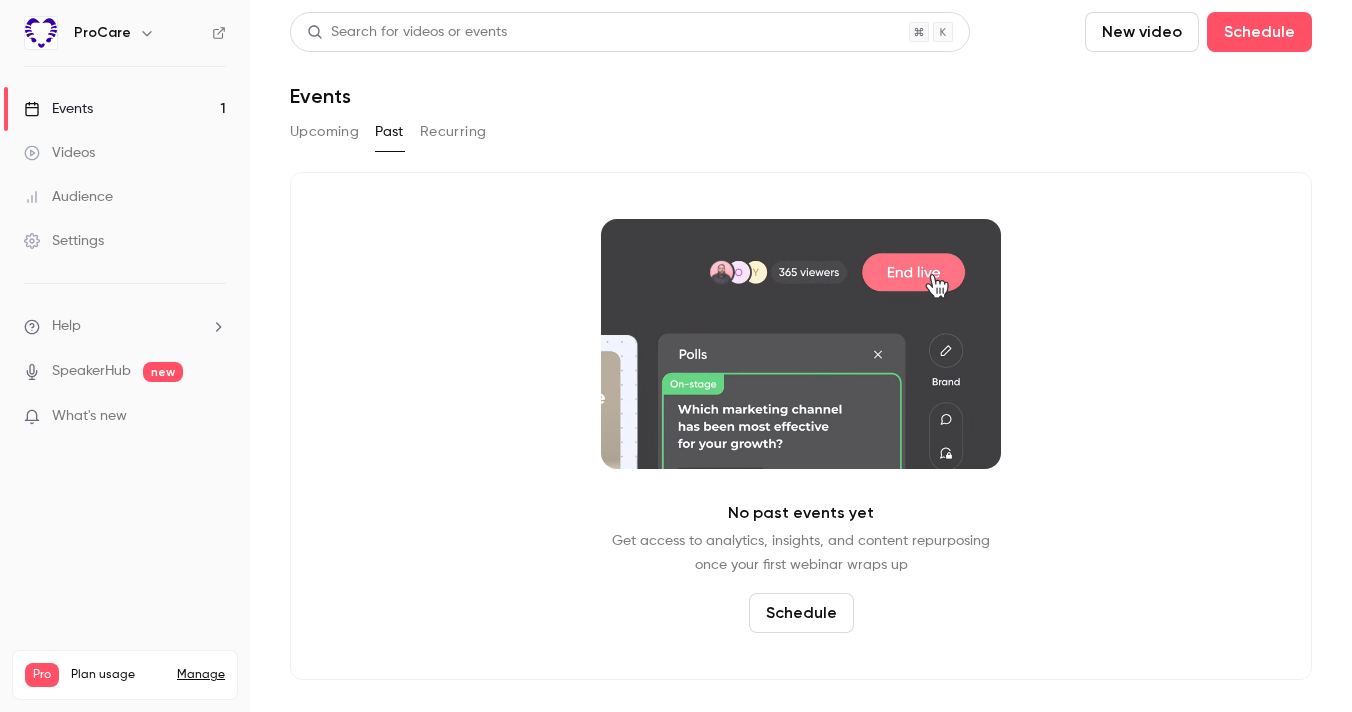 click on "Upcoming" at bounding box center [324, 132] 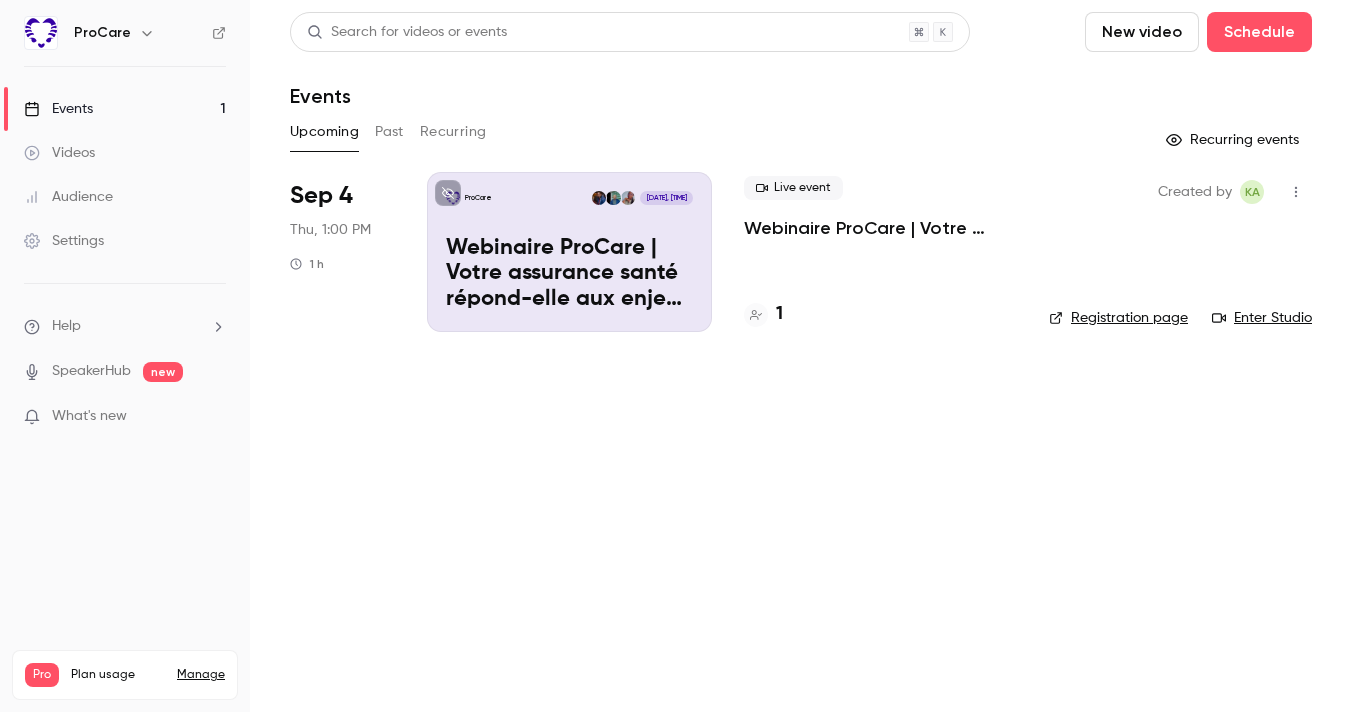 click on "Events 1" at bounding box center (125, 109) 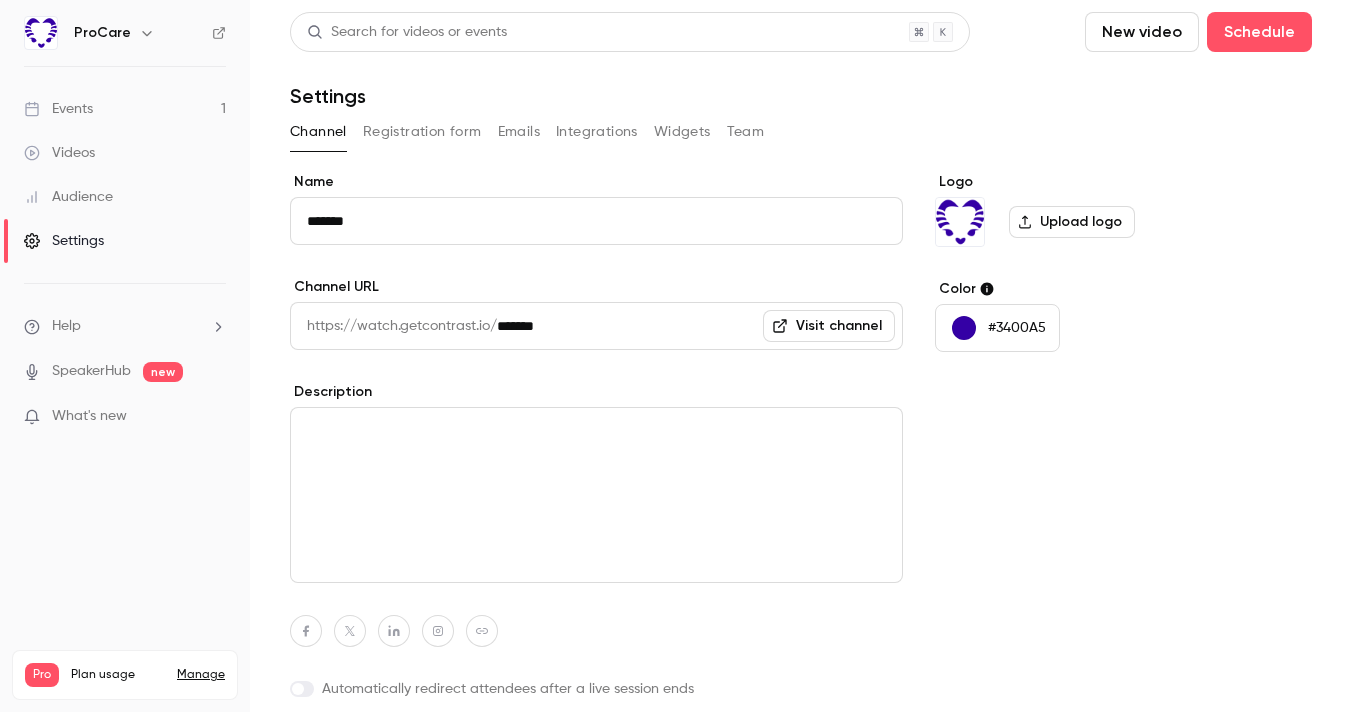 click on "Emails" at bounding box center (519, 132) 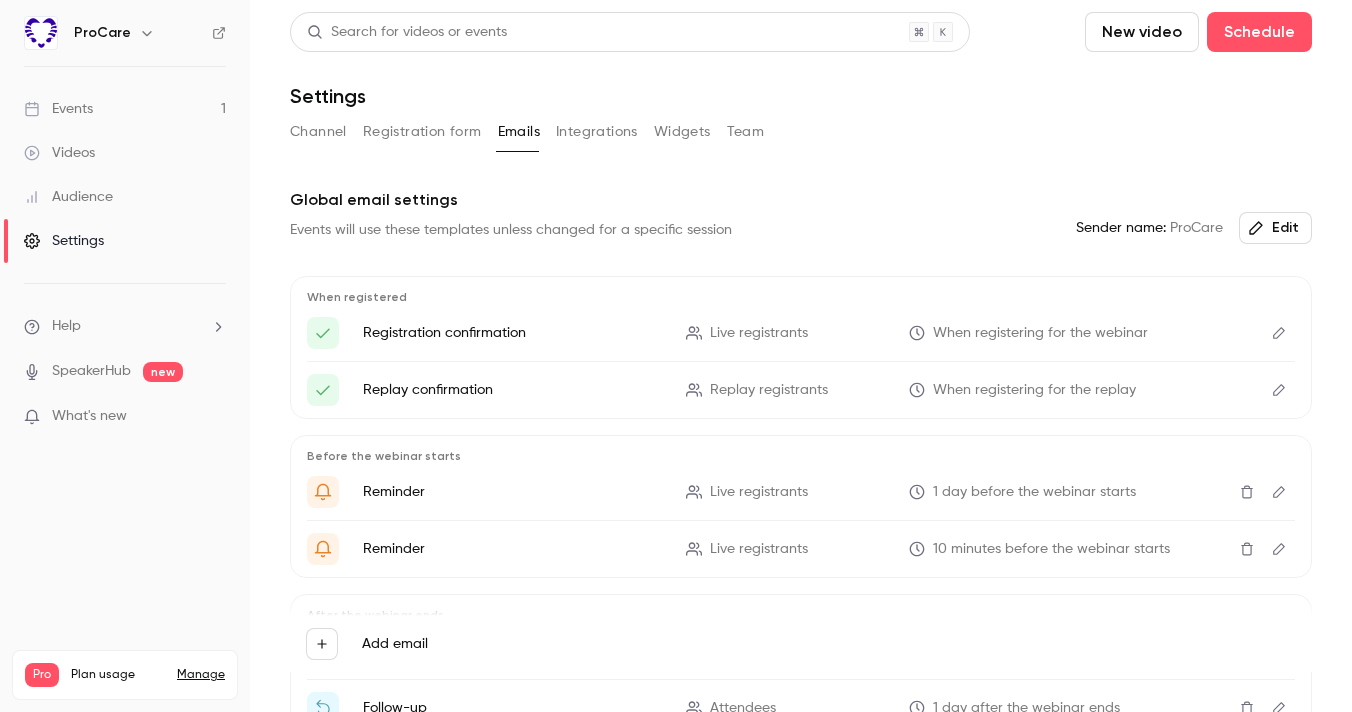 click on "Channel Registration form Emails Integrations Widgets Team" at bounding box center [801, 132] 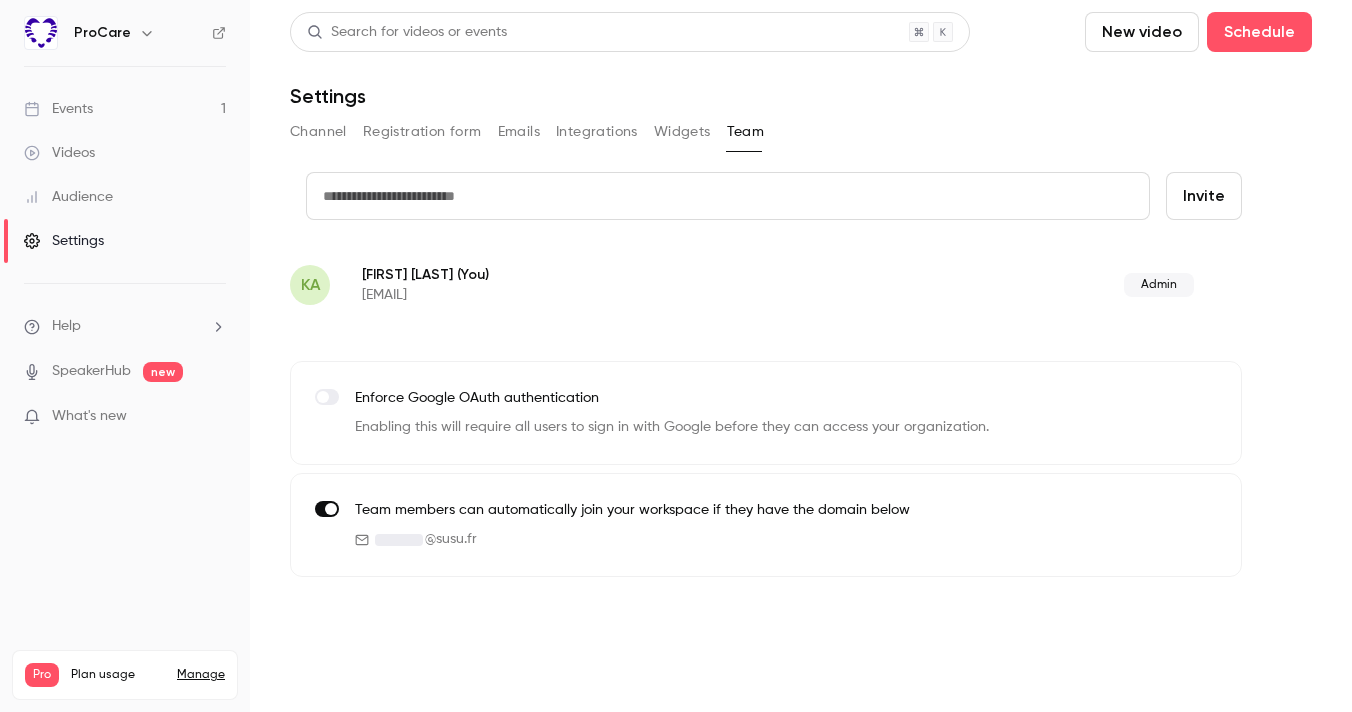 click at bounding box center [399, 540] 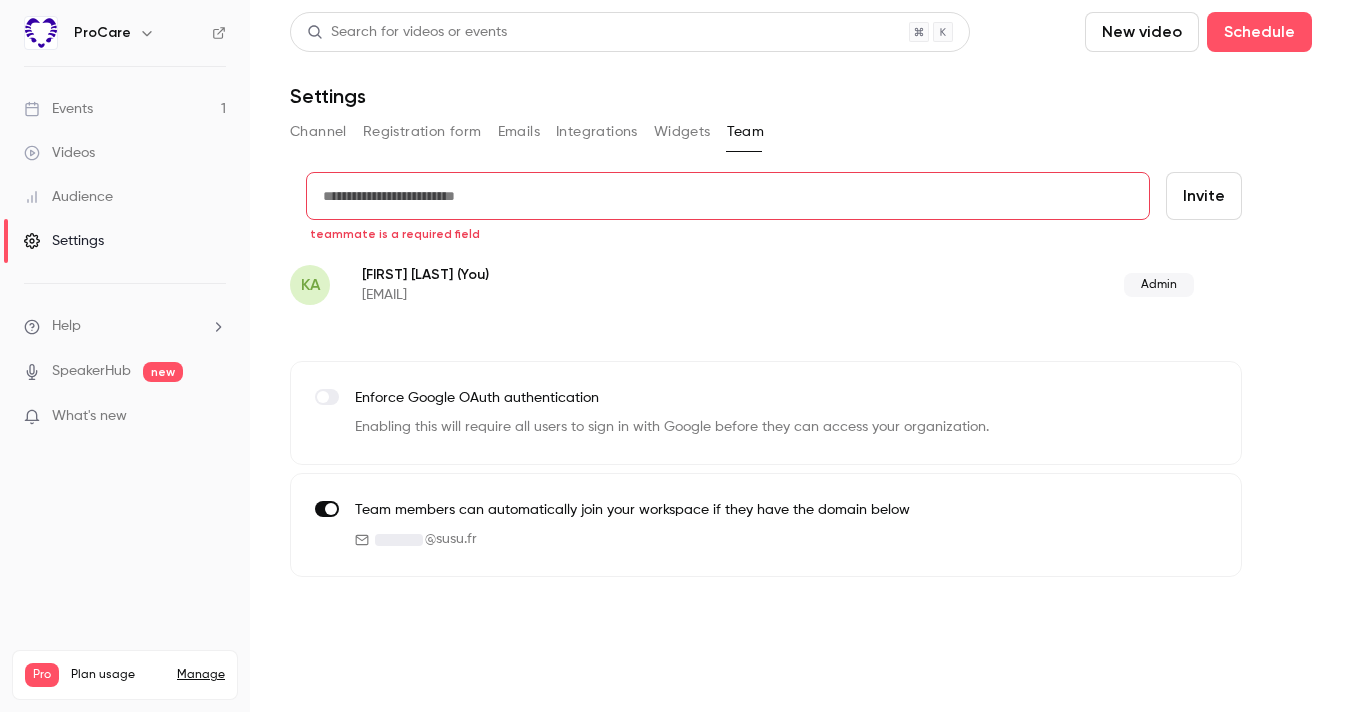 click at bounding box center (728, 196) 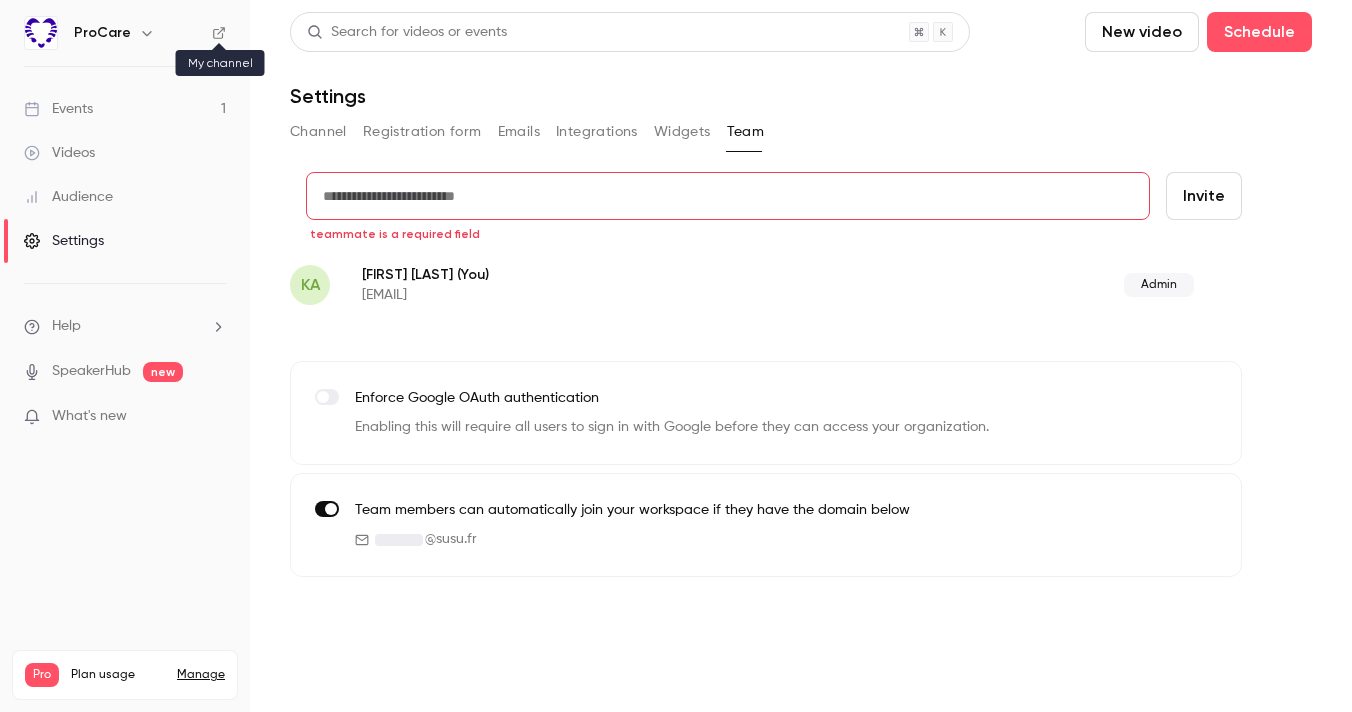 click 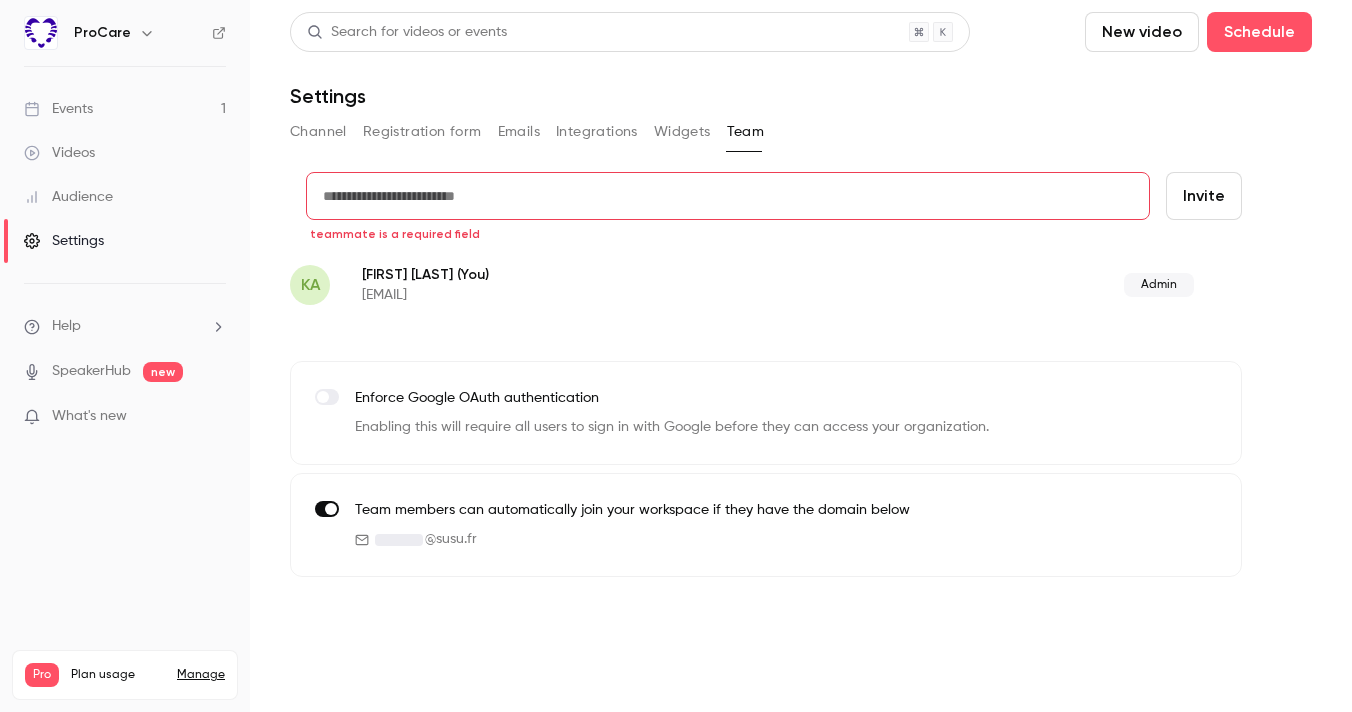 click on "Settings" at bounding box center [64, 241] 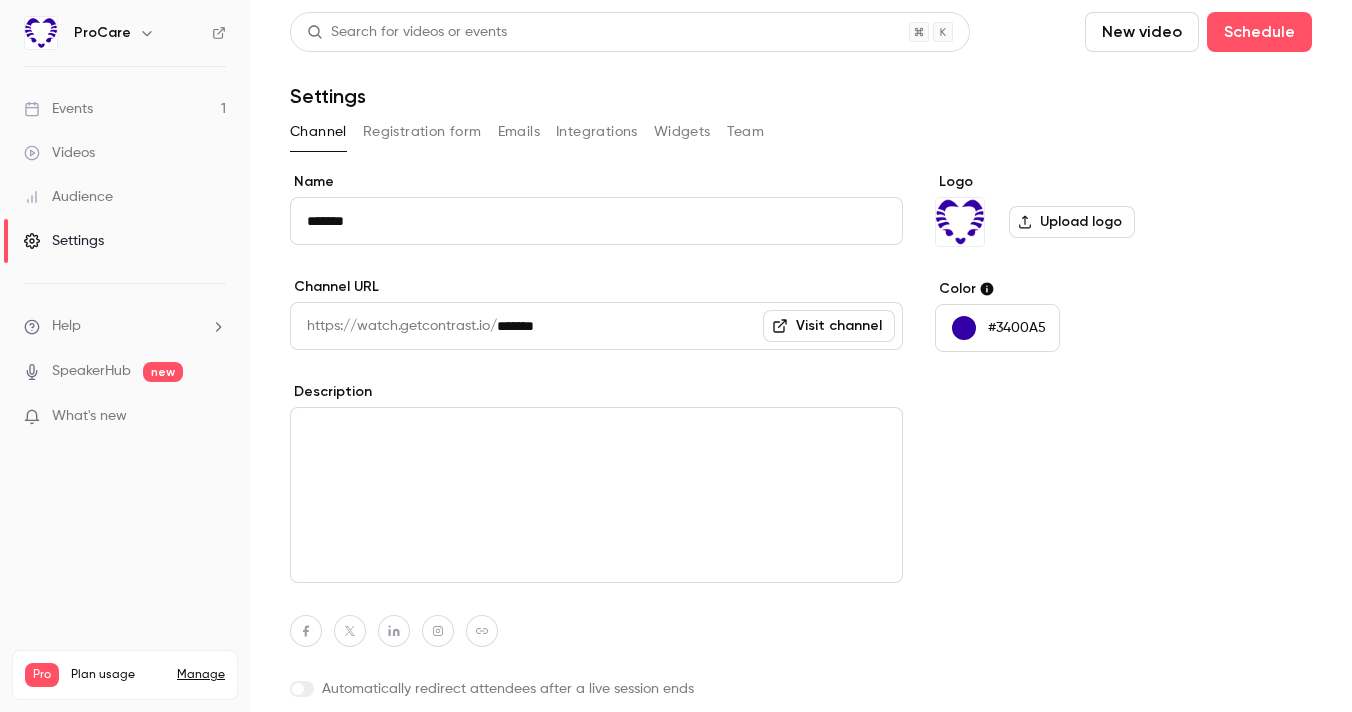 click on "Events" at bounding box center (58, 109) 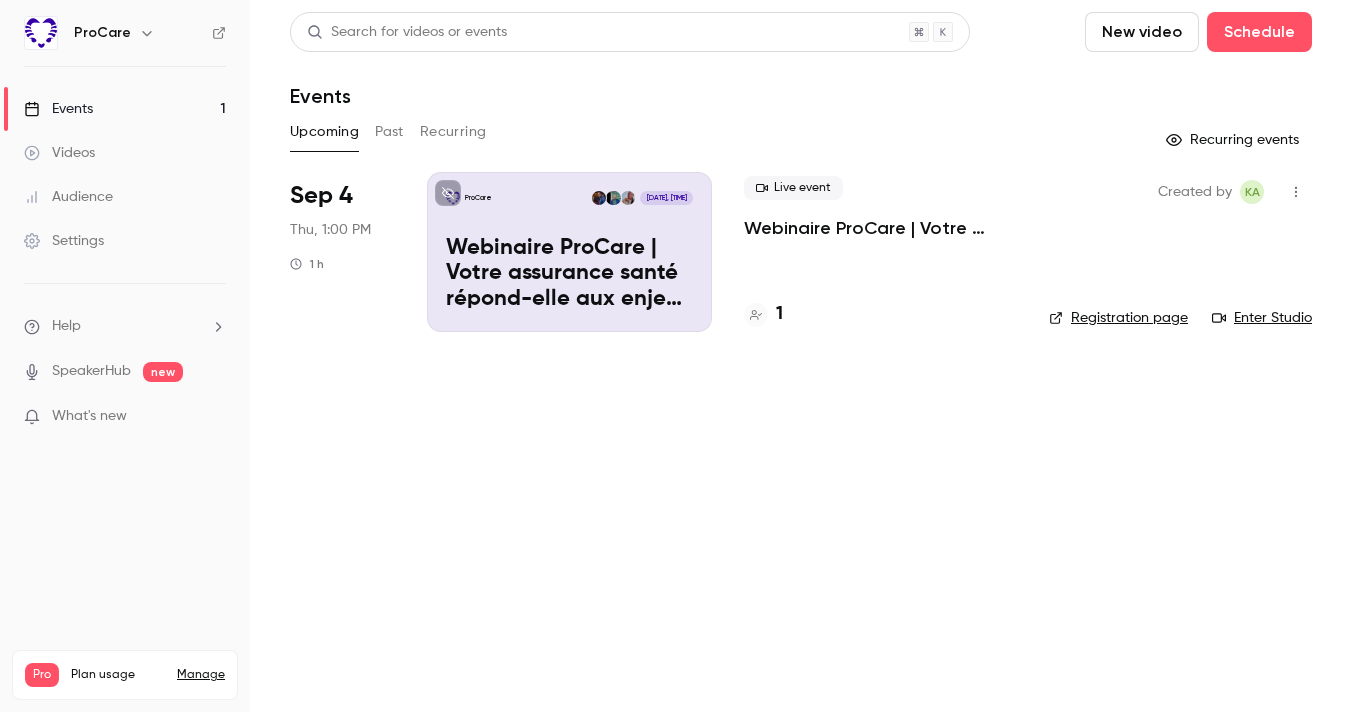 click on "Audience" at bounding box center [68, 197] 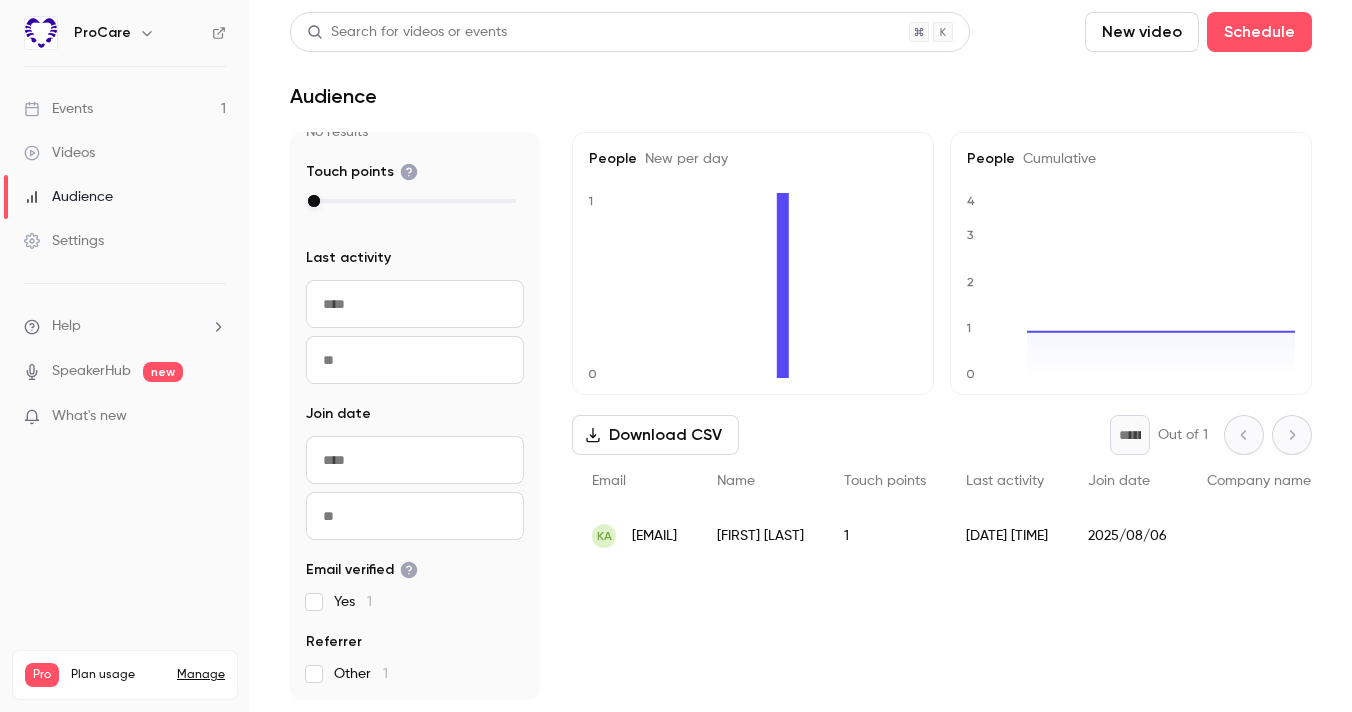 scroll, scrollTop: 169, scrollLeft: 0, axis: vertical 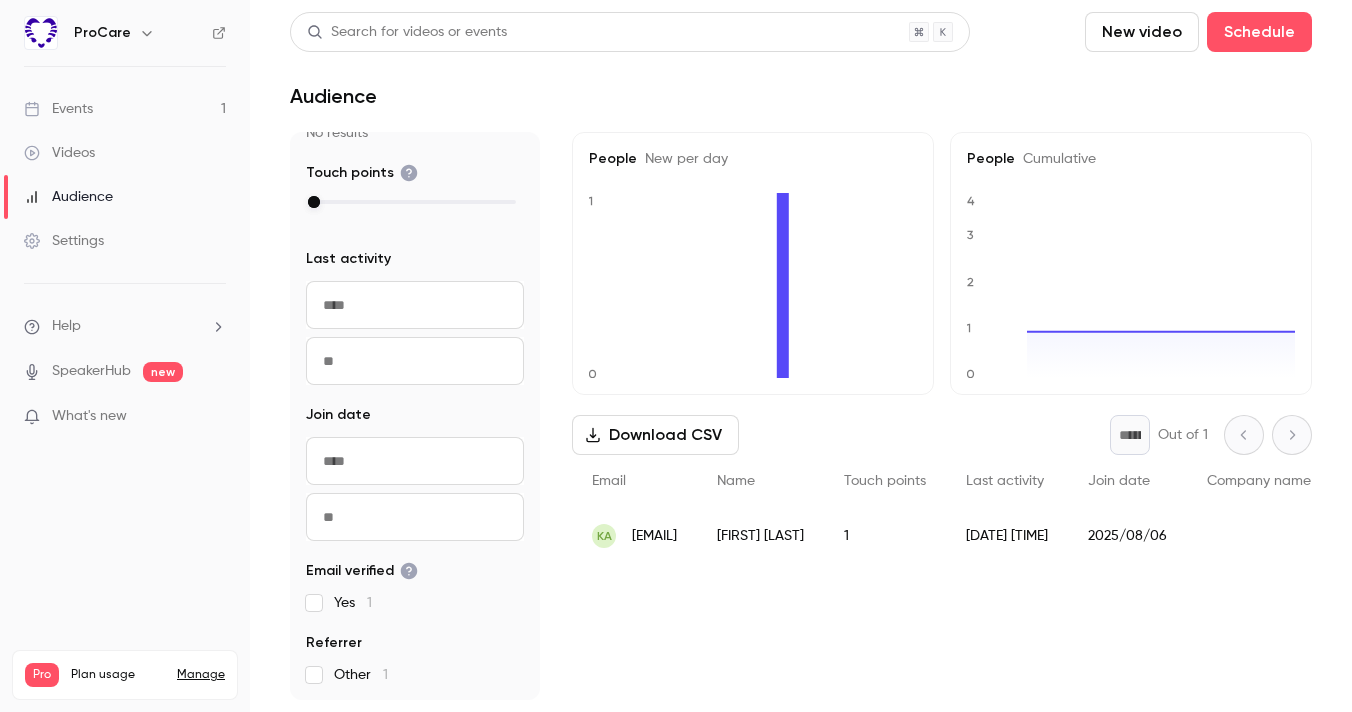 click on "Settings" at bounding box center (64, 241) 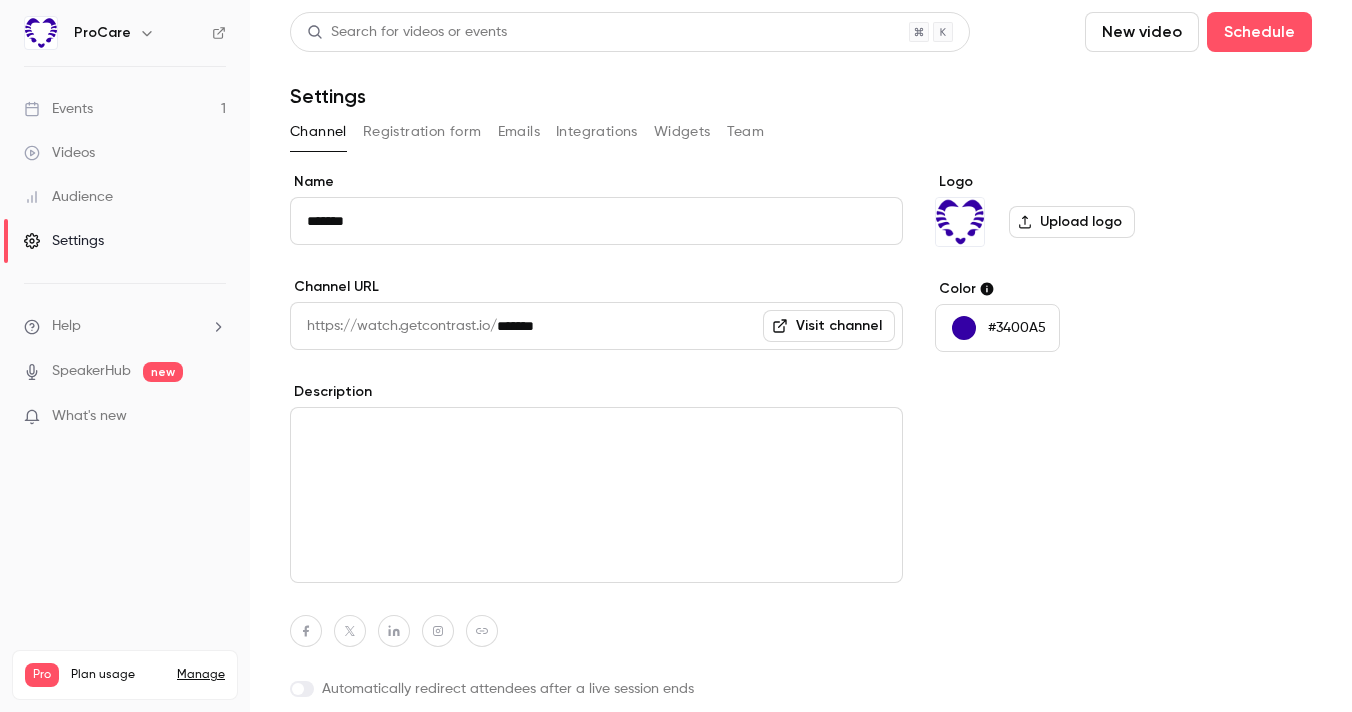 click on "Events 1" at bounding box center (125, 109) 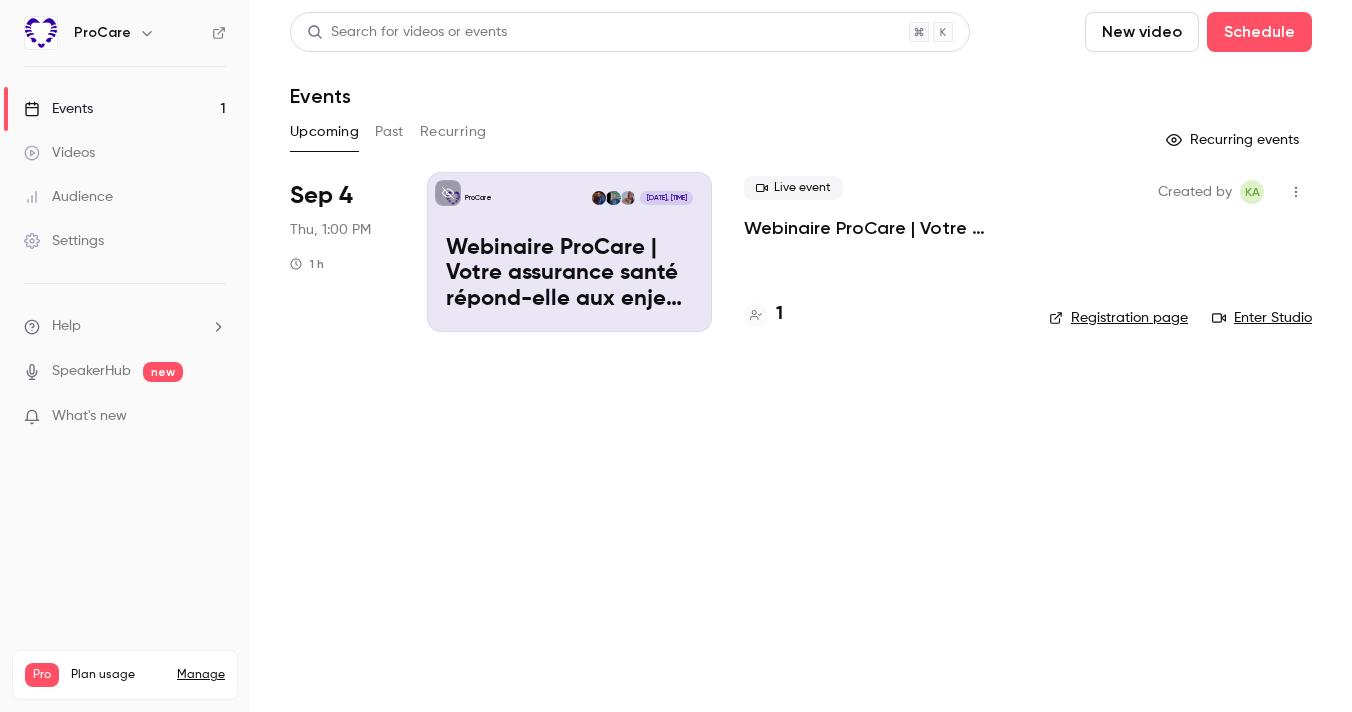 click on "ProCare [DATE], [TIME] Webinaire ProCare | Votre assurance santé répond-elle aux enjeux RH ?" at bounding box center [569, 252] 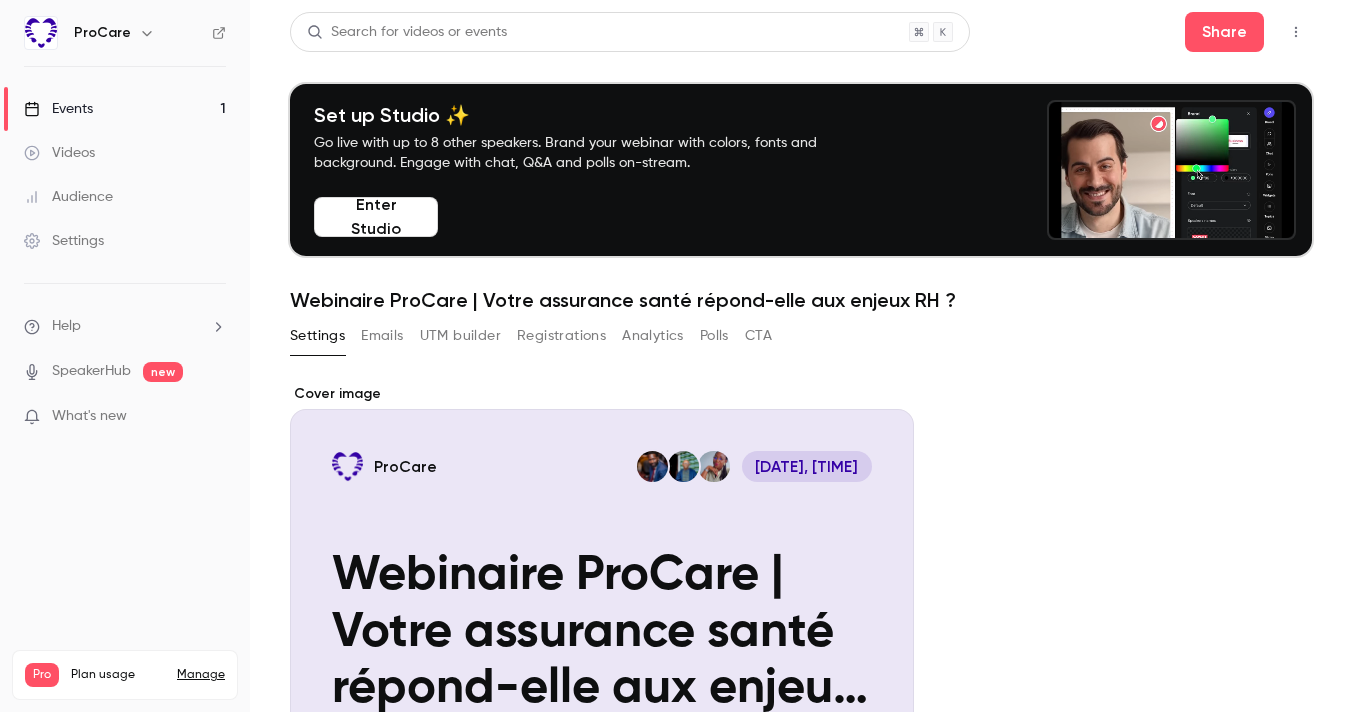 click on "Analytics" at bounding box center (653, 336) 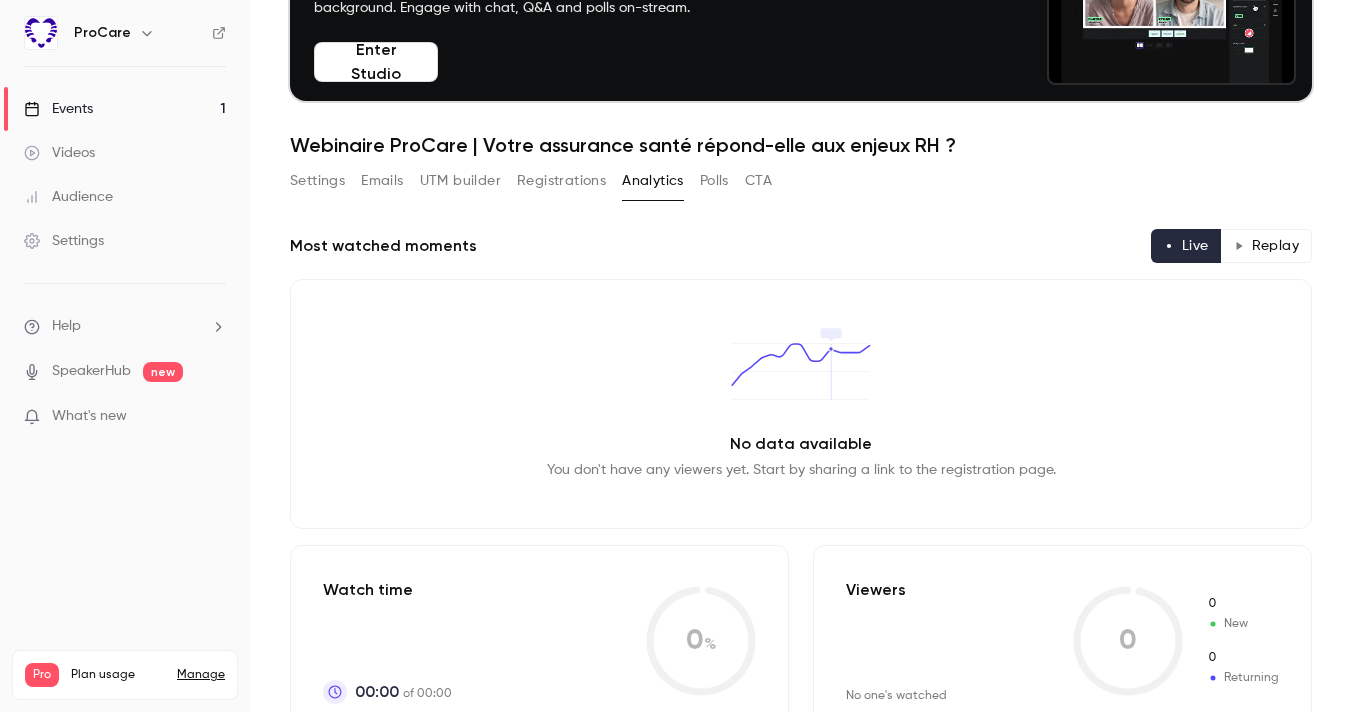 scroll, scrollTop: 155, scrollLeft: 0, axis: vertical 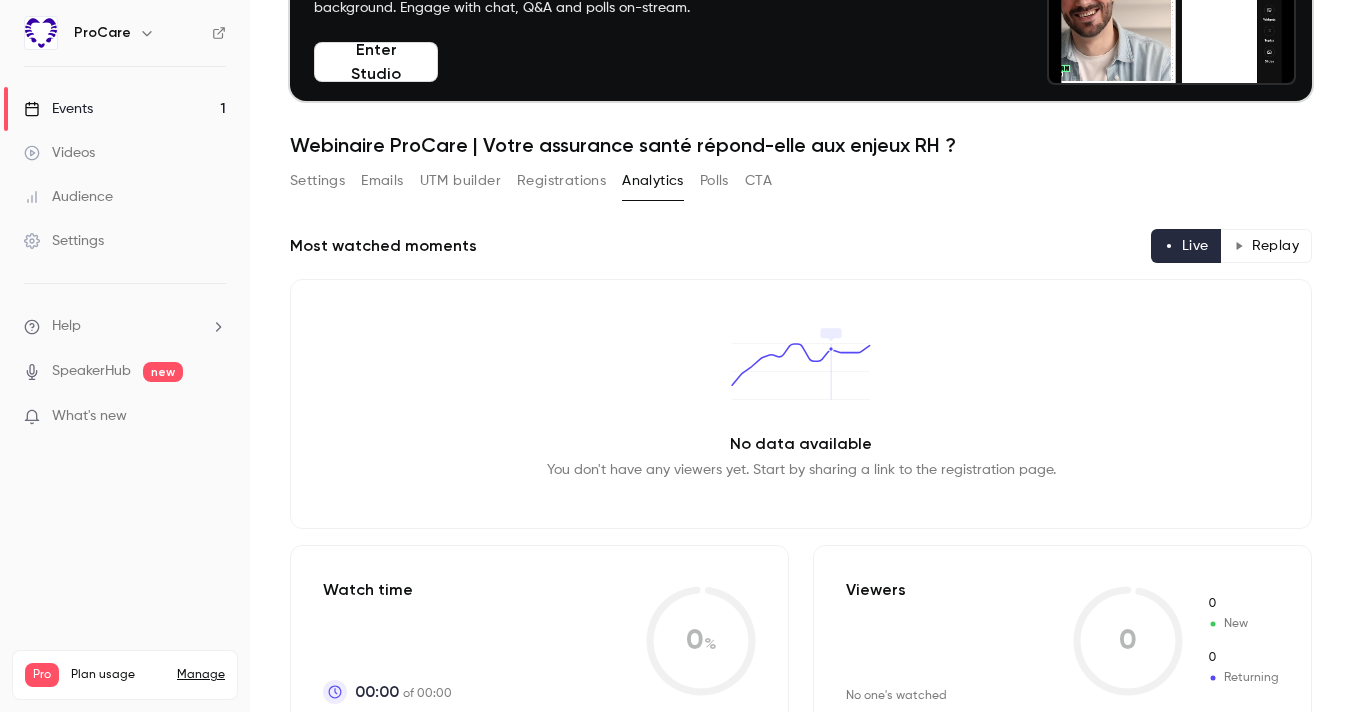 click on "Events 1" at bounding box center (125, 109) 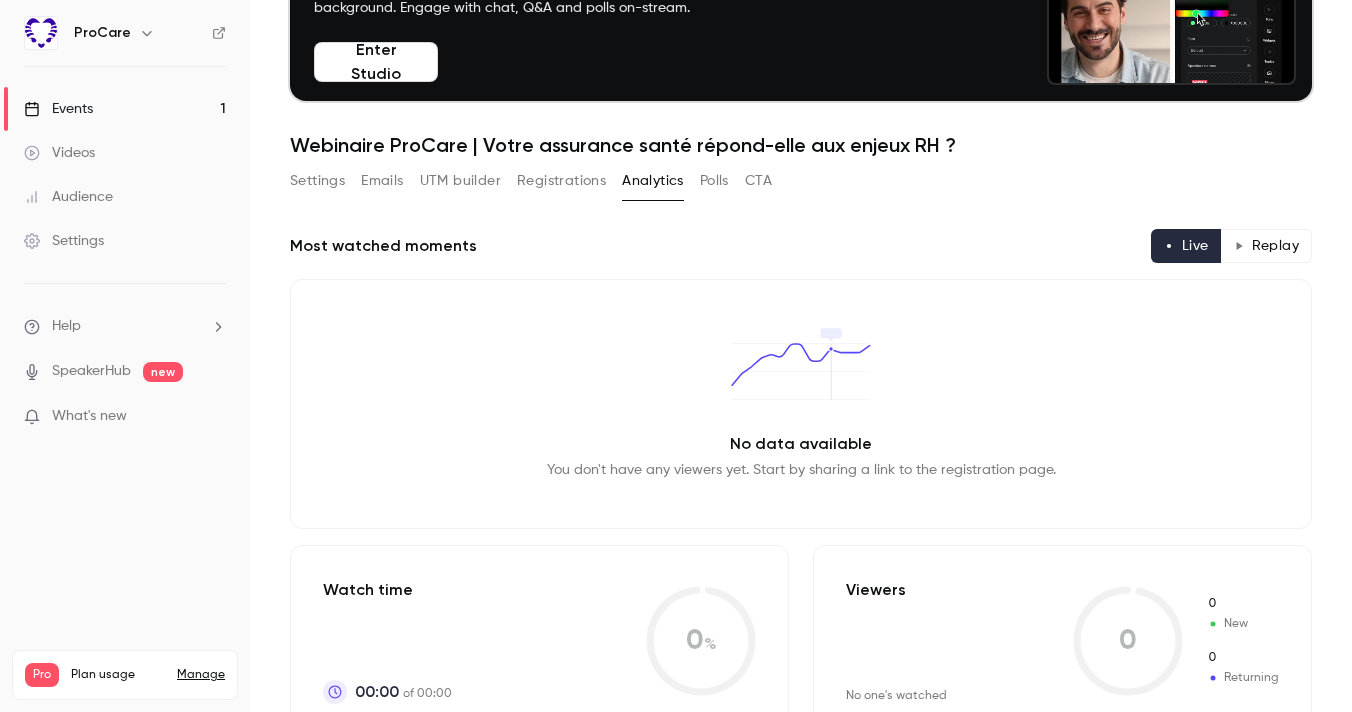 scroll, scrollTop: 0, scrollLeft: 0, axis: both 